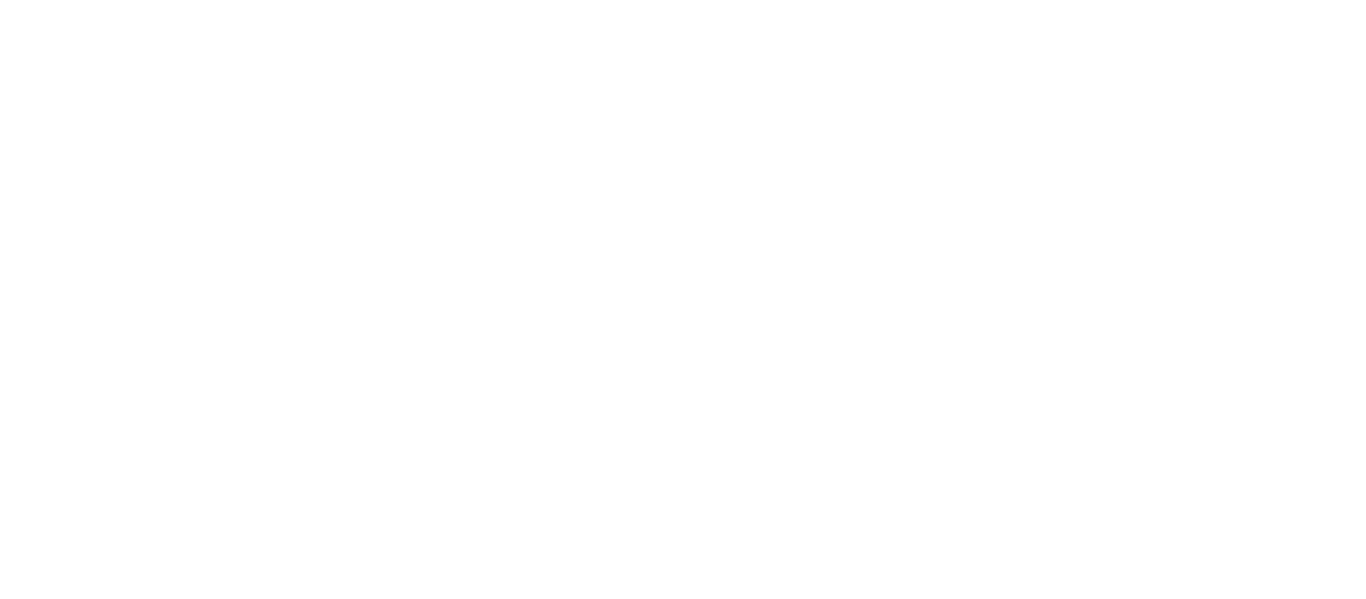 scroll, scrollTop: 0, scrollLeft: 0, axis: both 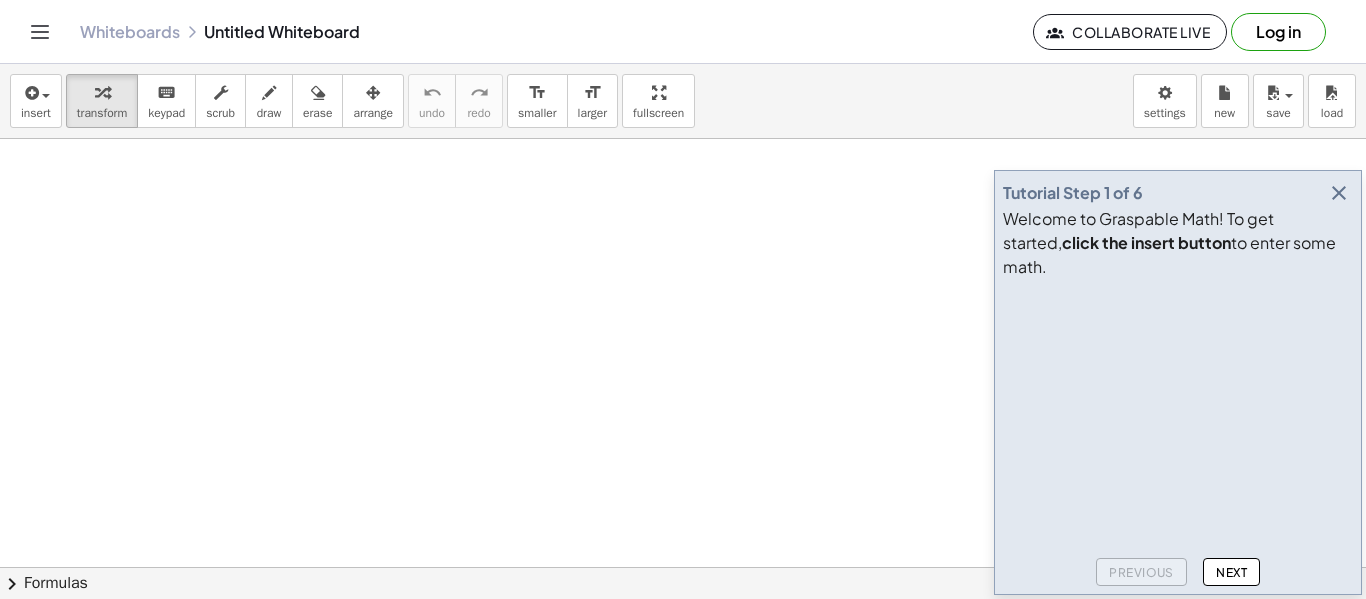 click at bounding box center [1339, 193] 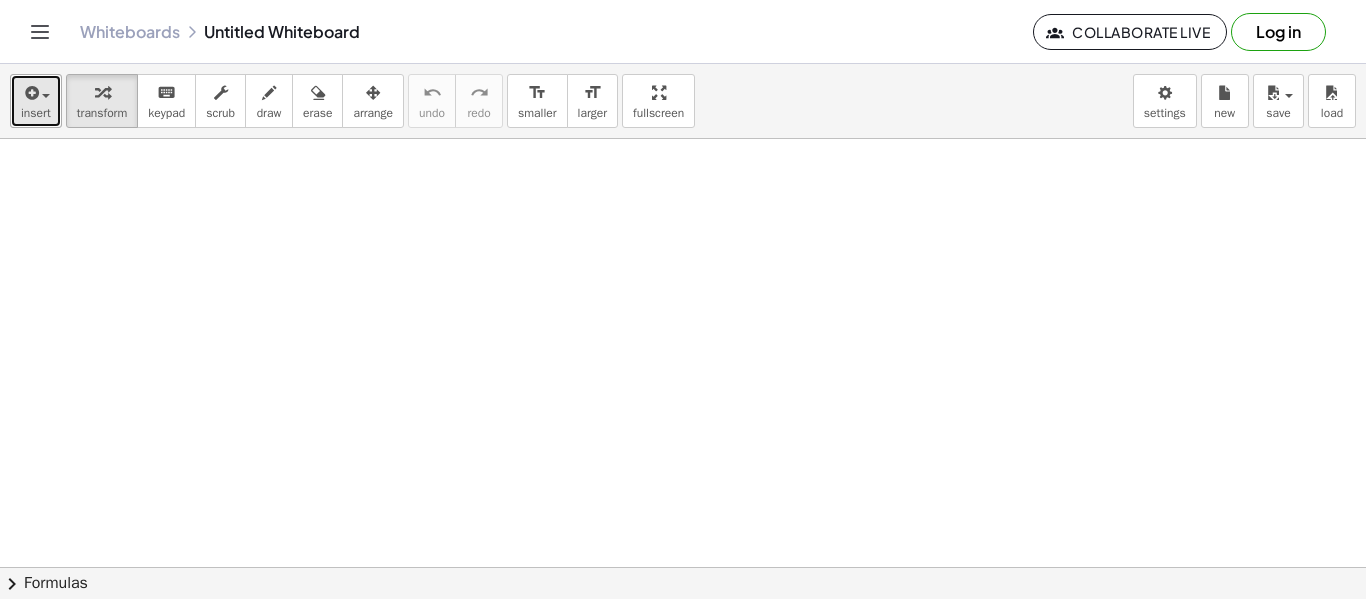click at bounding box center (30, 93) 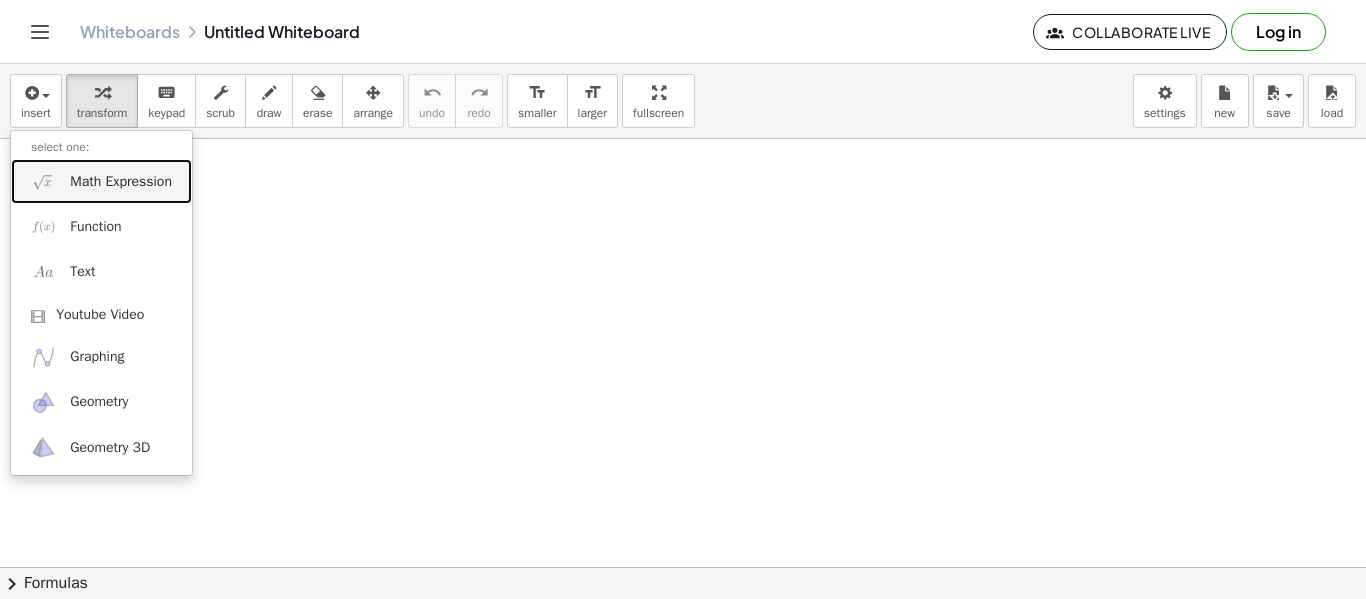 click on "Math Expression" at bounding box center [101, 181] 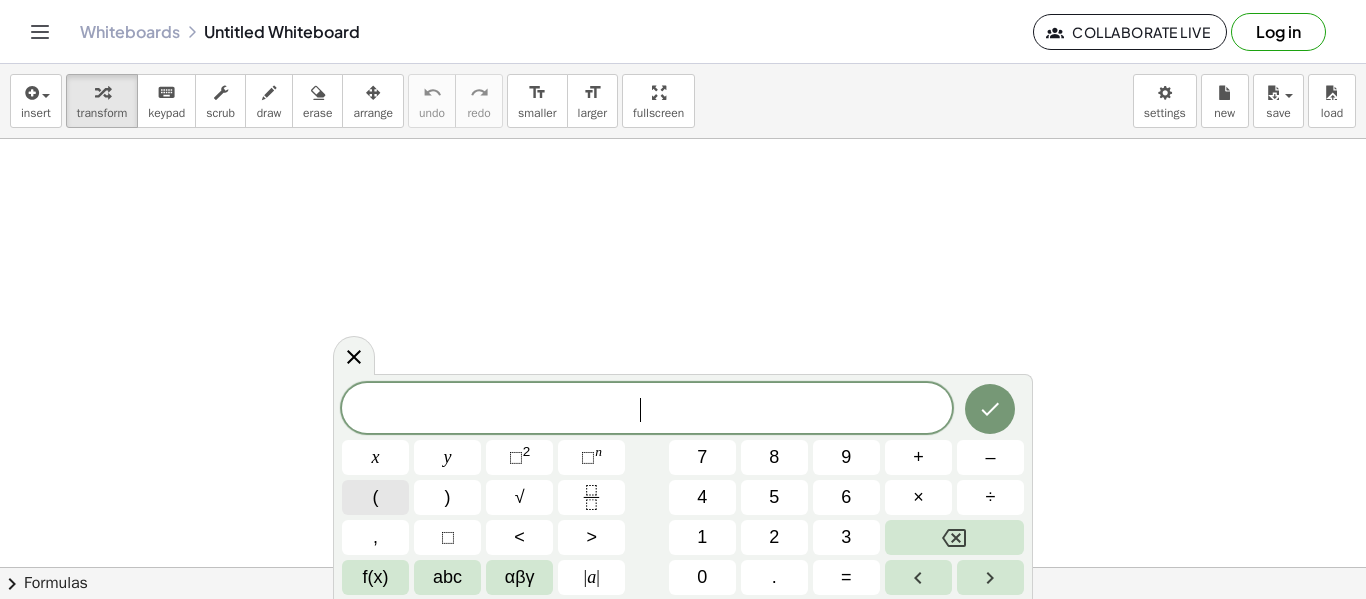 click on "(" at bounding box center [375, 497] 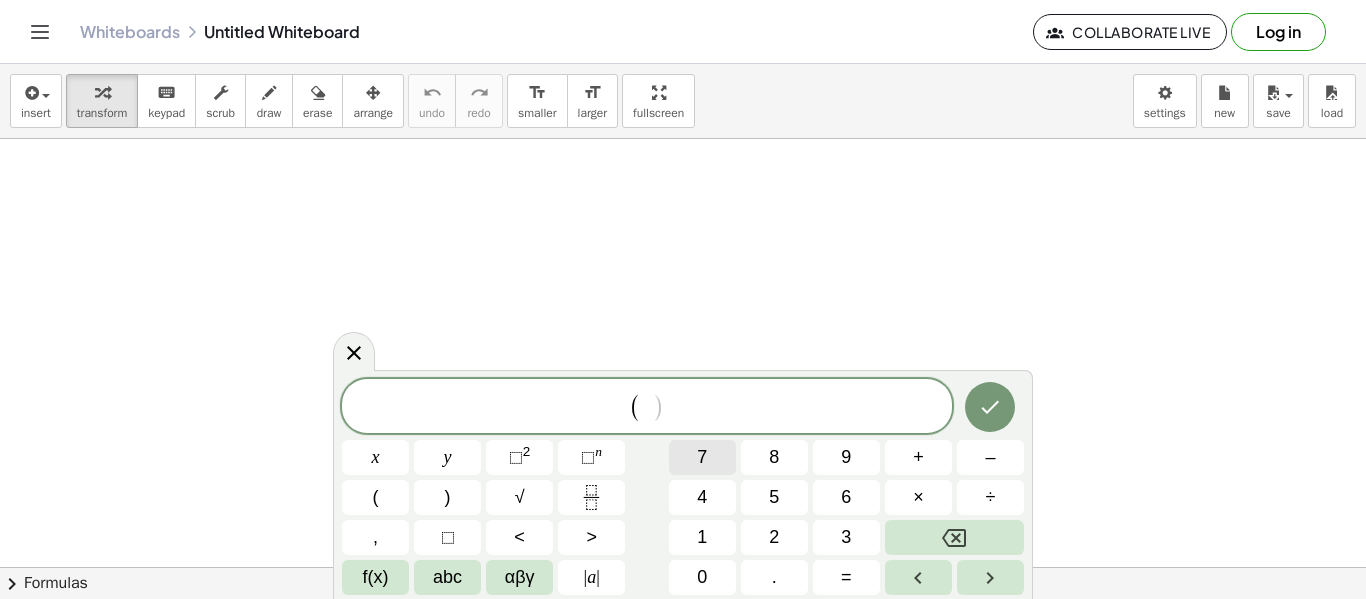 click on "7" at bounding box center [702, 457] 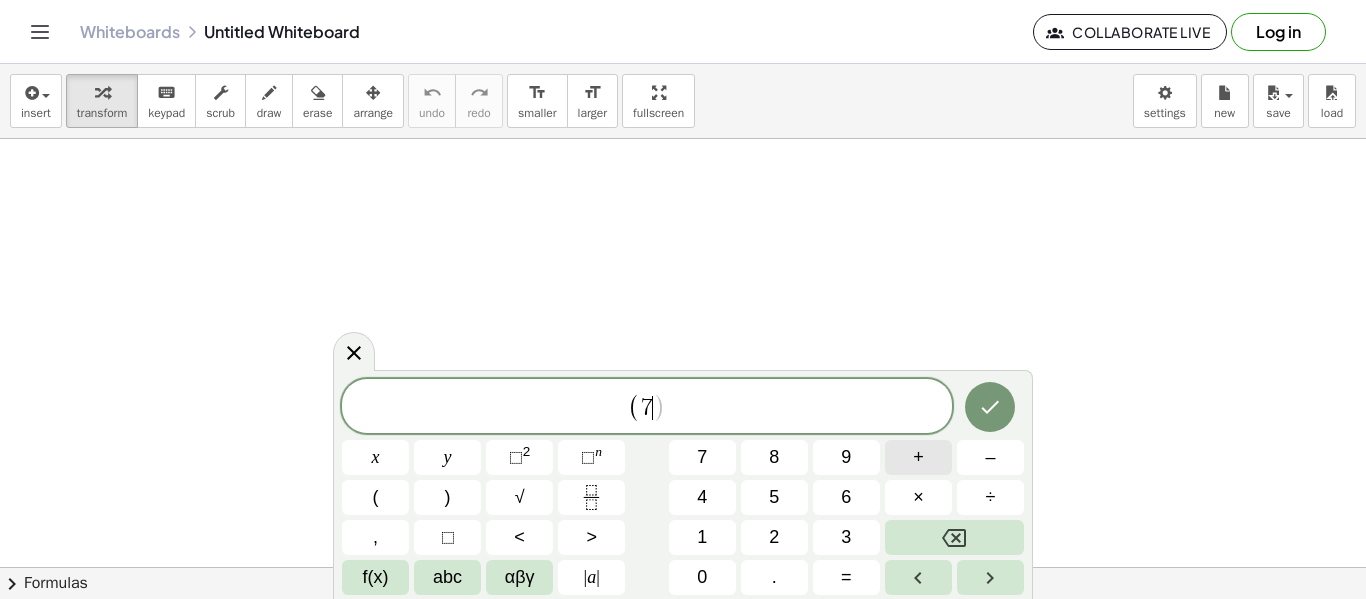 click on "+" at bounding box center [918, 457] 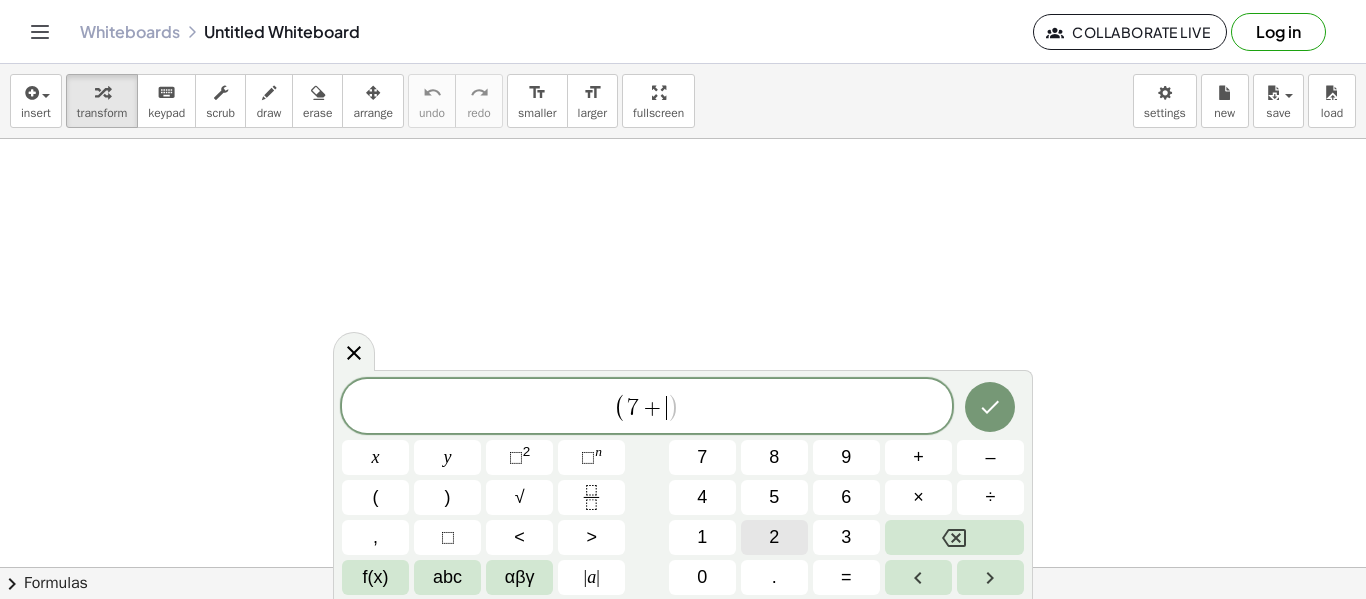 click on "2" at bounding box center (774, 537) 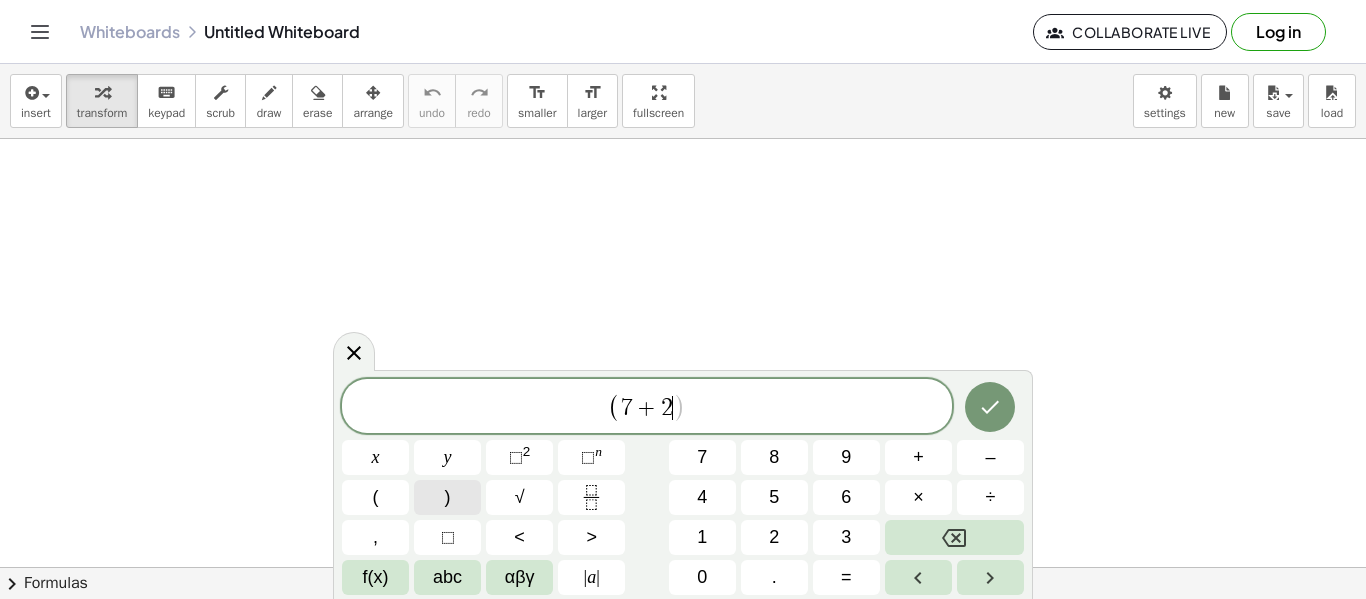 click on ")" at bounding box center (448, 497) 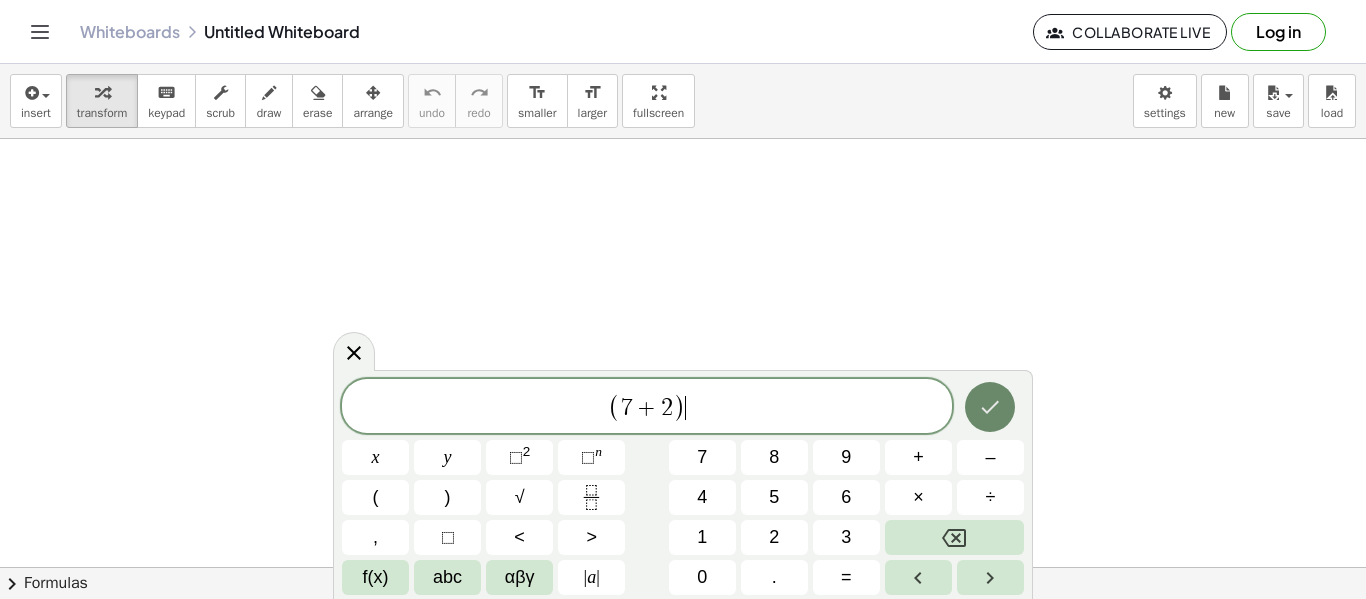 click 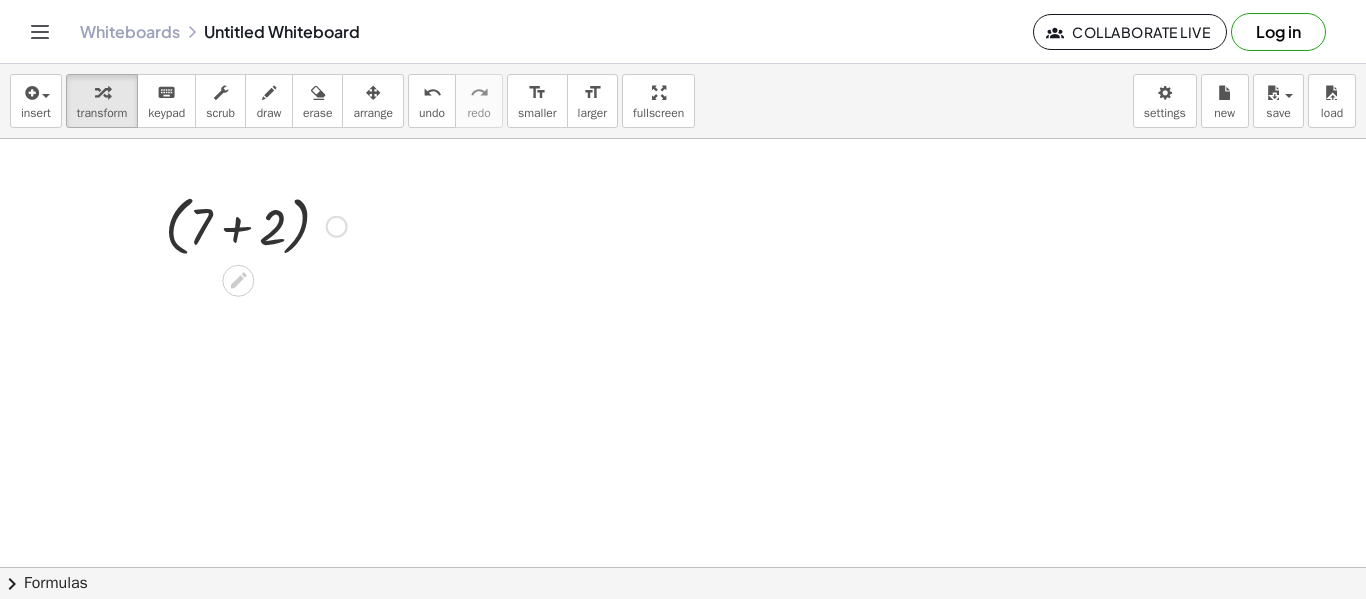 click at bounding box center (337, 227) 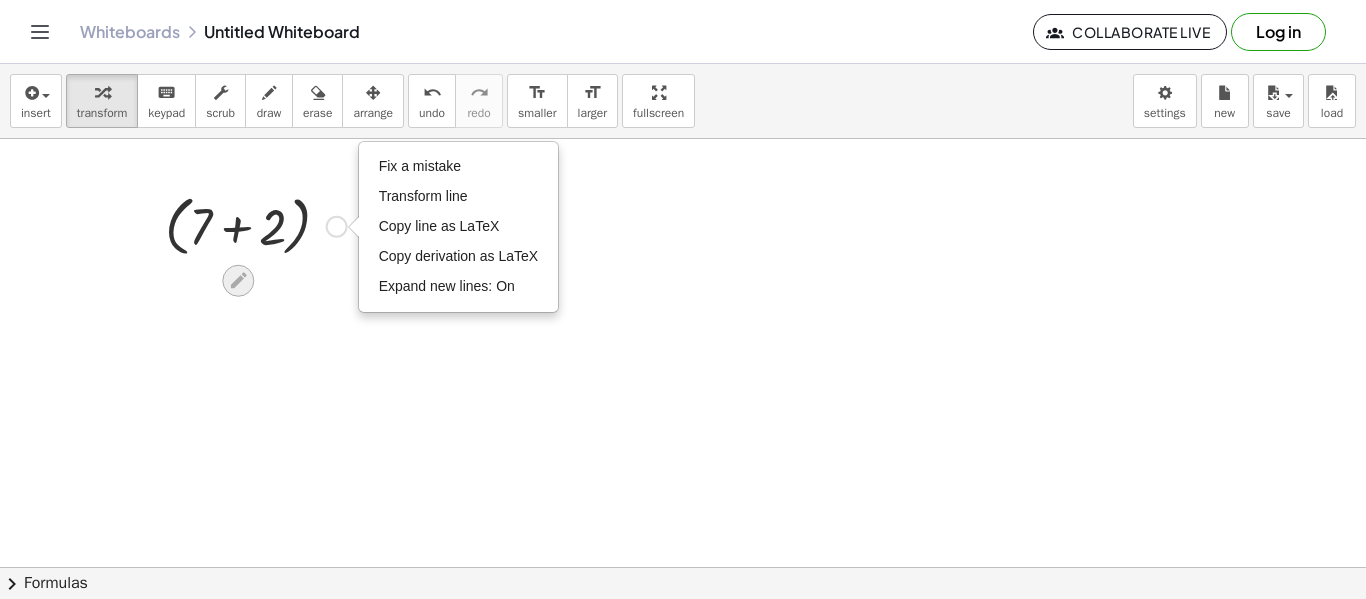 click 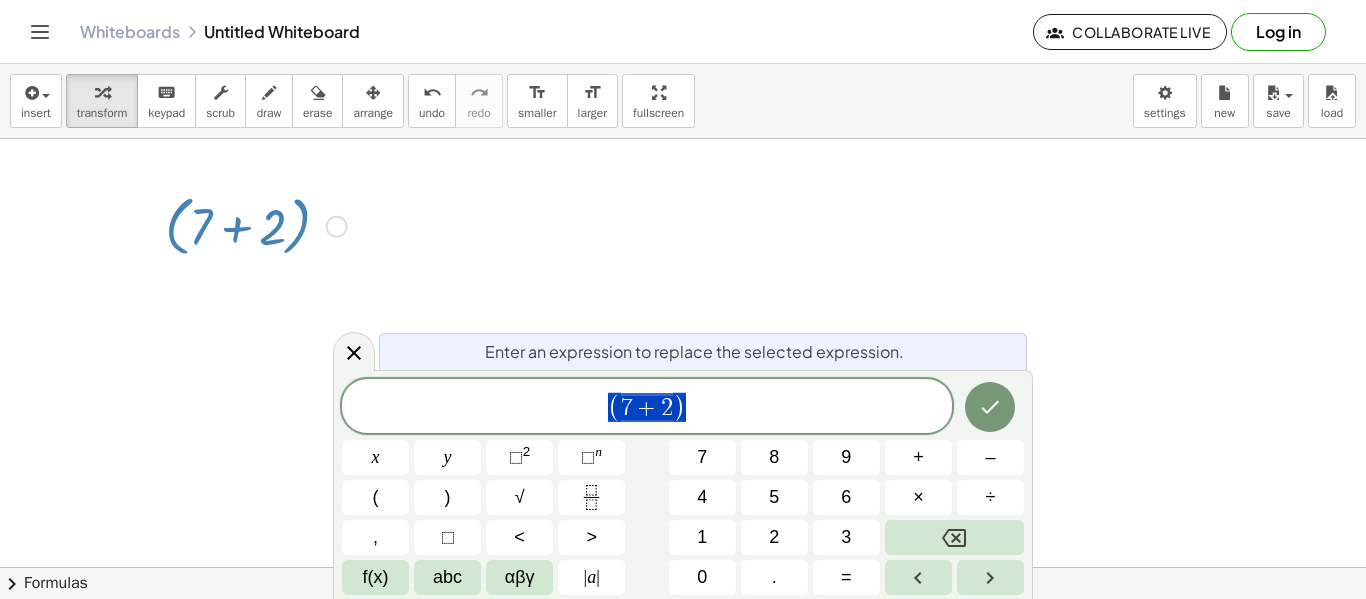 click on "( 7 + 2 )" at bounding box center (647, 407) 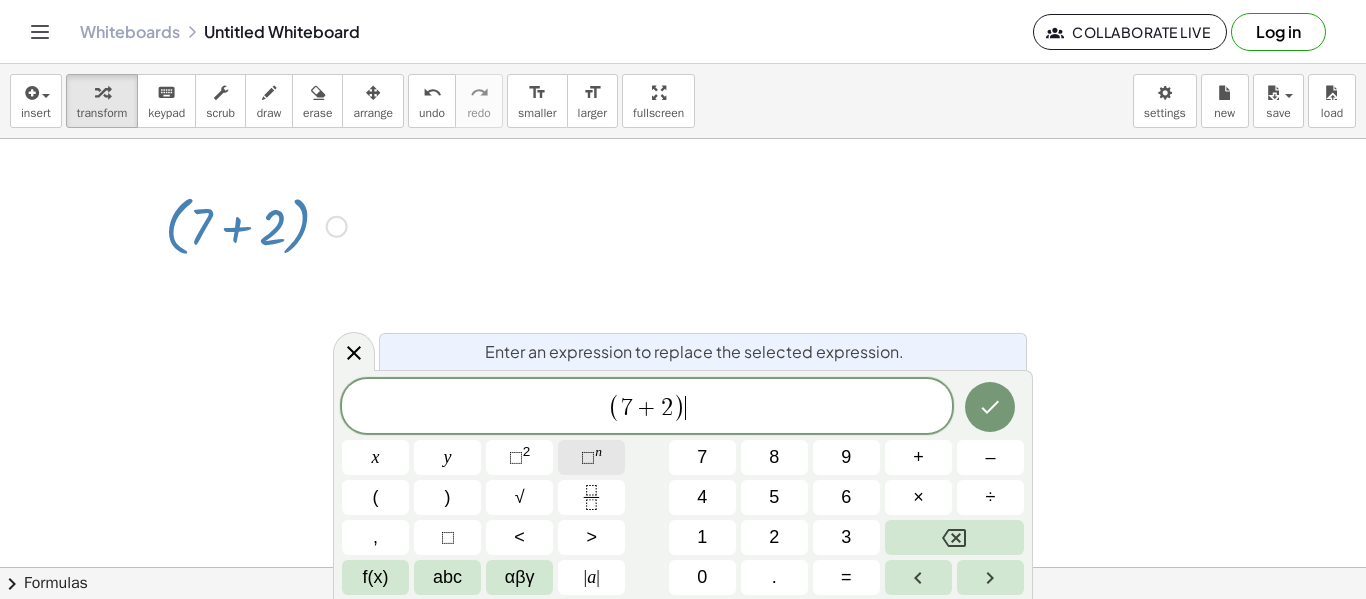 click on "⬚" at bounding box center (588, 457) 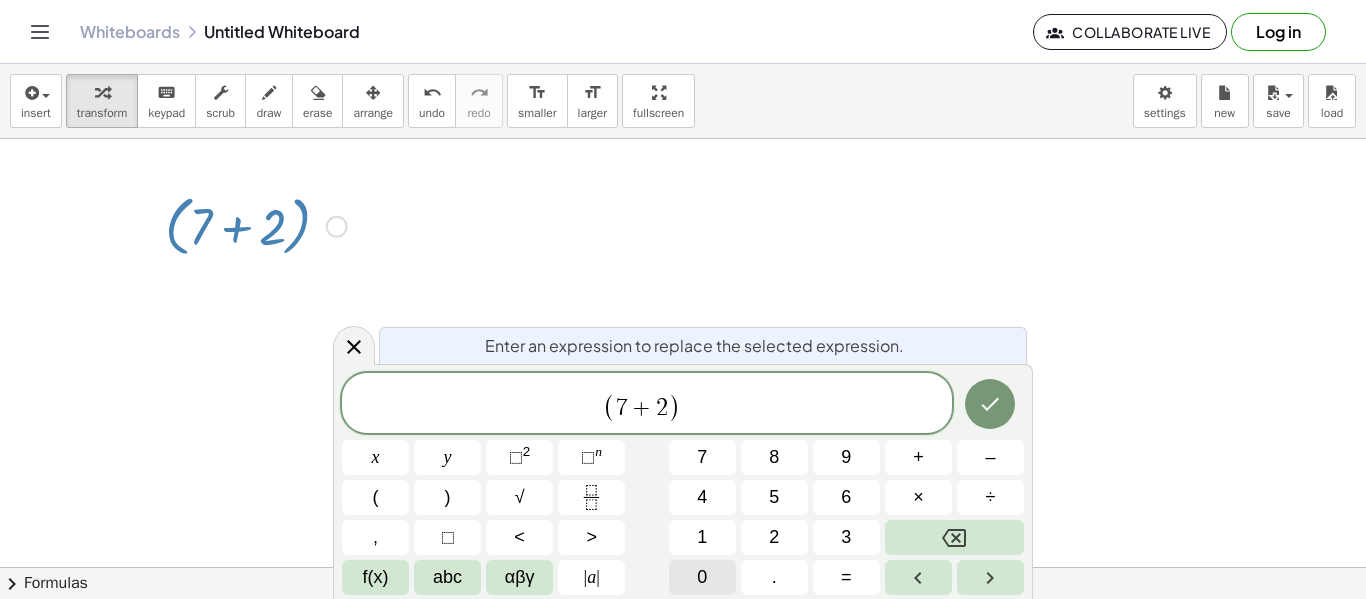 click on "0" at bounding box center [702, 577] 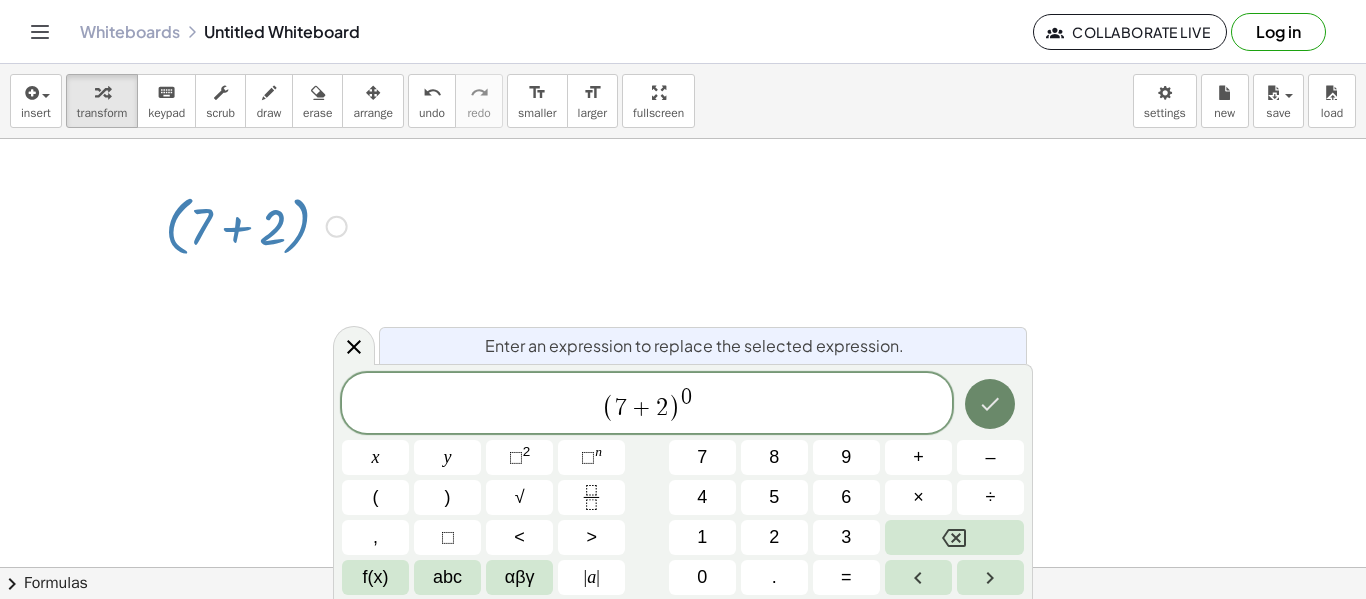 click 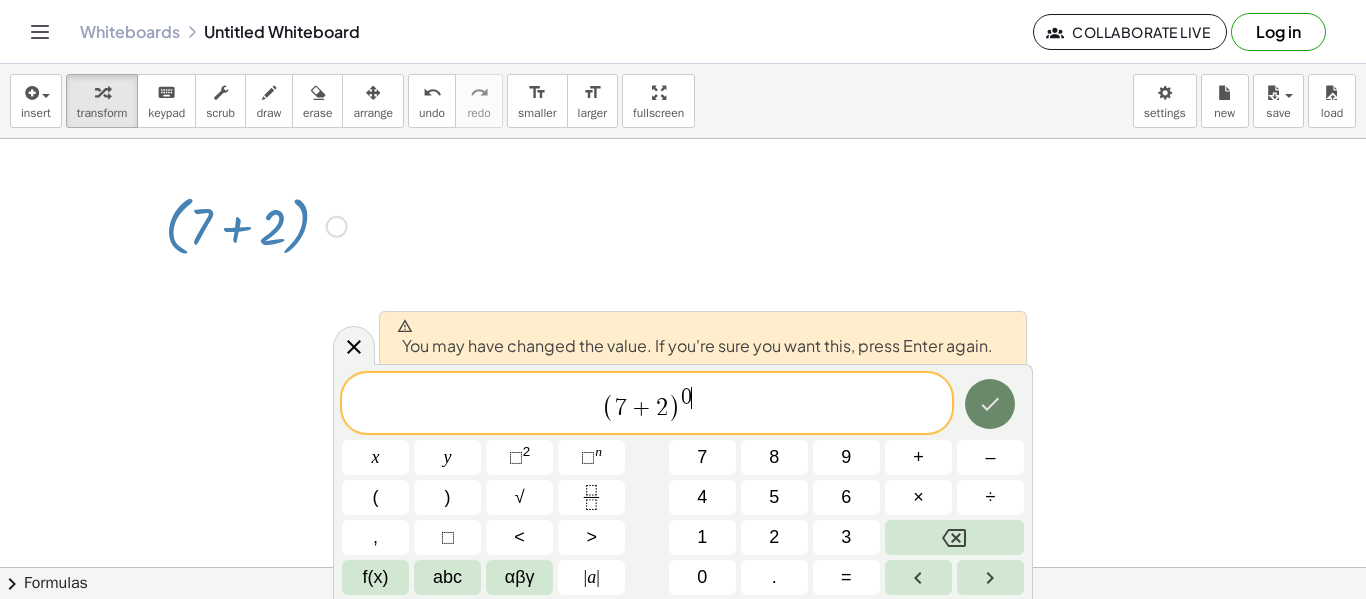 click at bounding box center [990, 404] 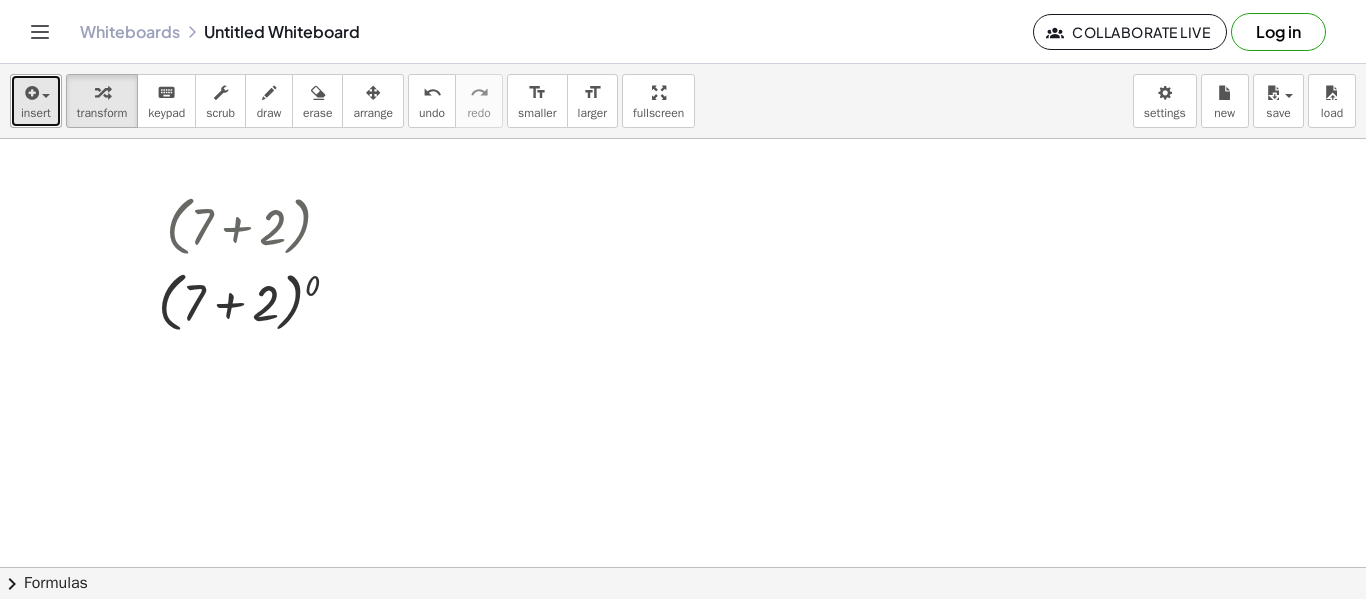 click at bounding box center [30, 93] 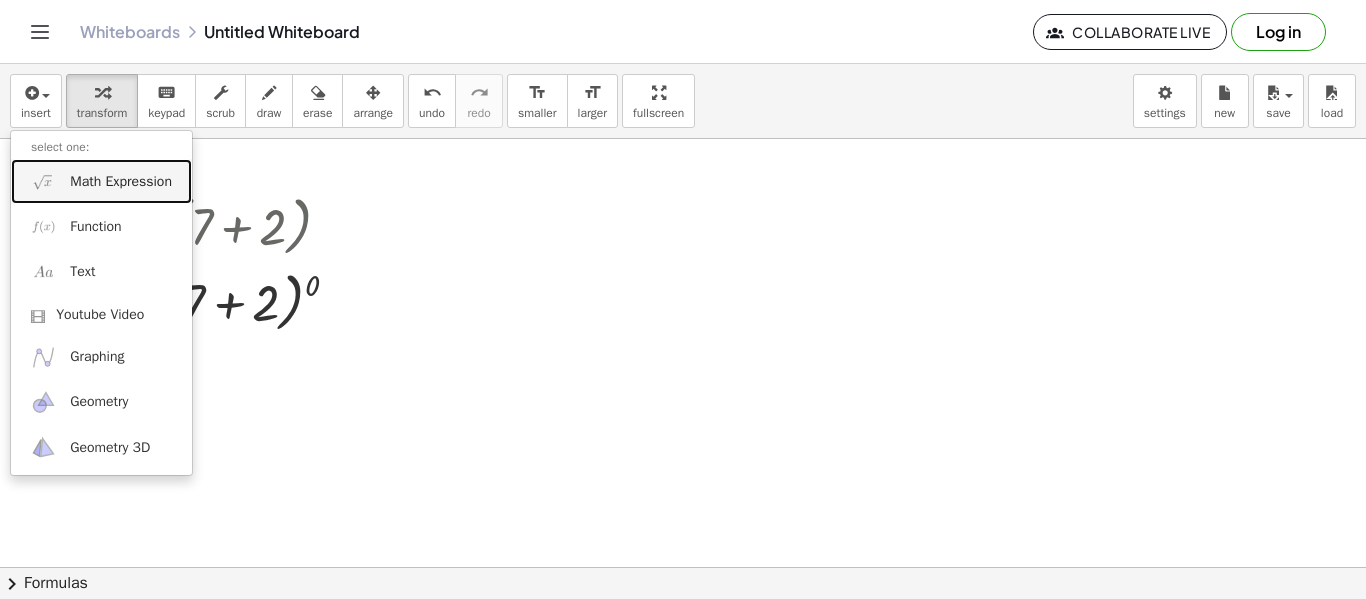 click on "Math Expression" at bounding box center [121, 182] 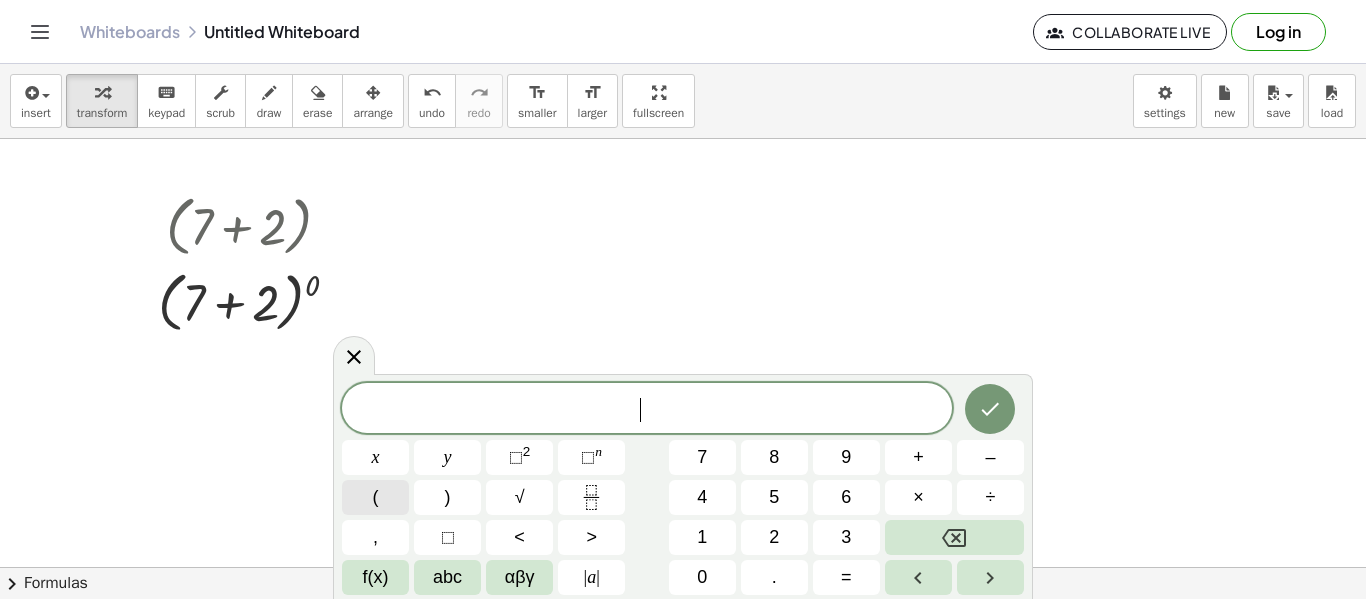 click on "(" at bounding box center (375, 497) 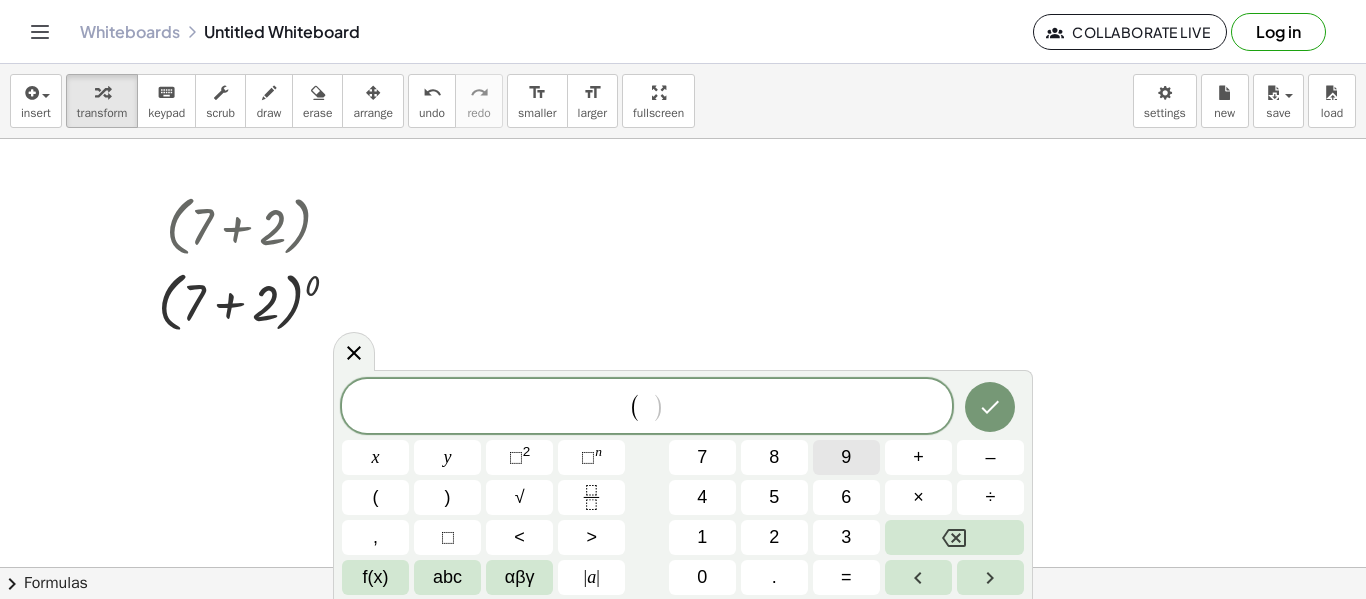 click on "9" at bounding box center (846, 457) 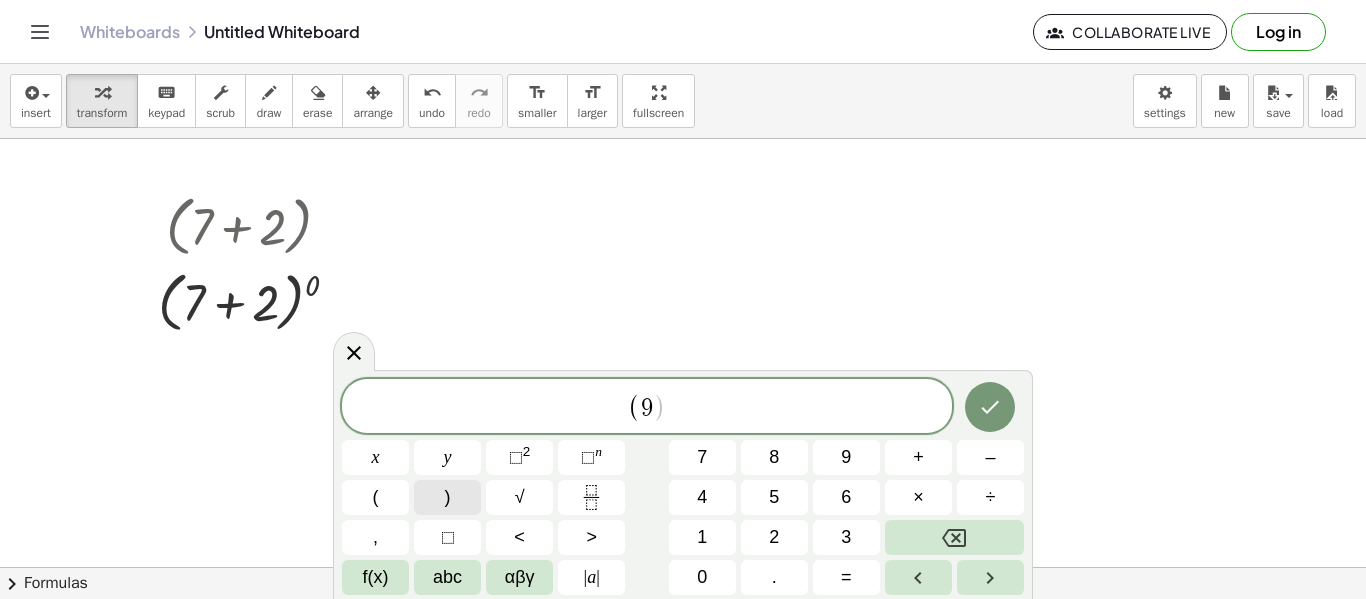 click on ")" at bounding box center (447, 497) 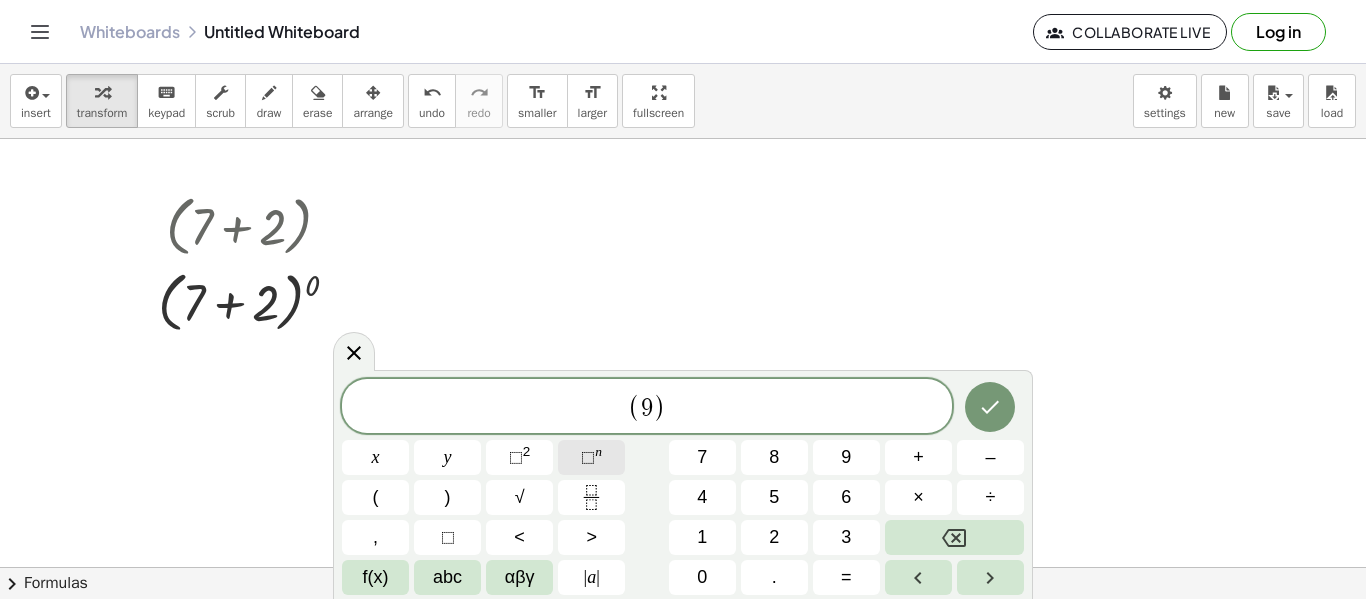 click on "⬚ n" at bounding box center [591, 457] 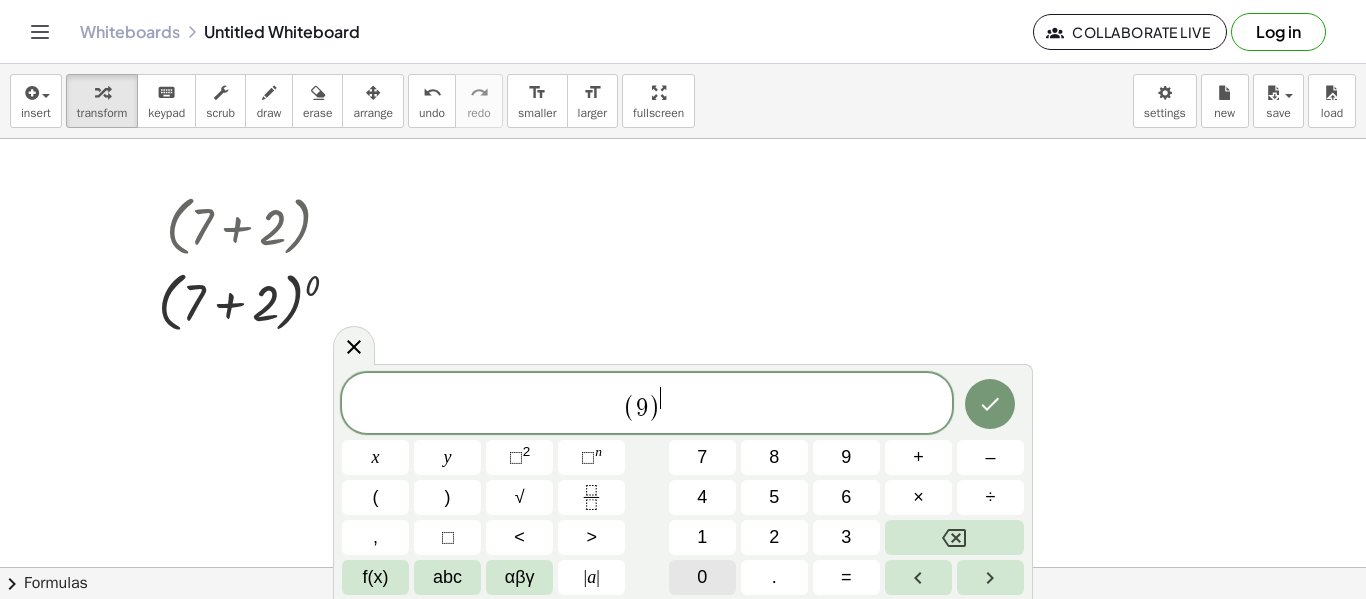 click on "0" at bounding box center [702, 577] 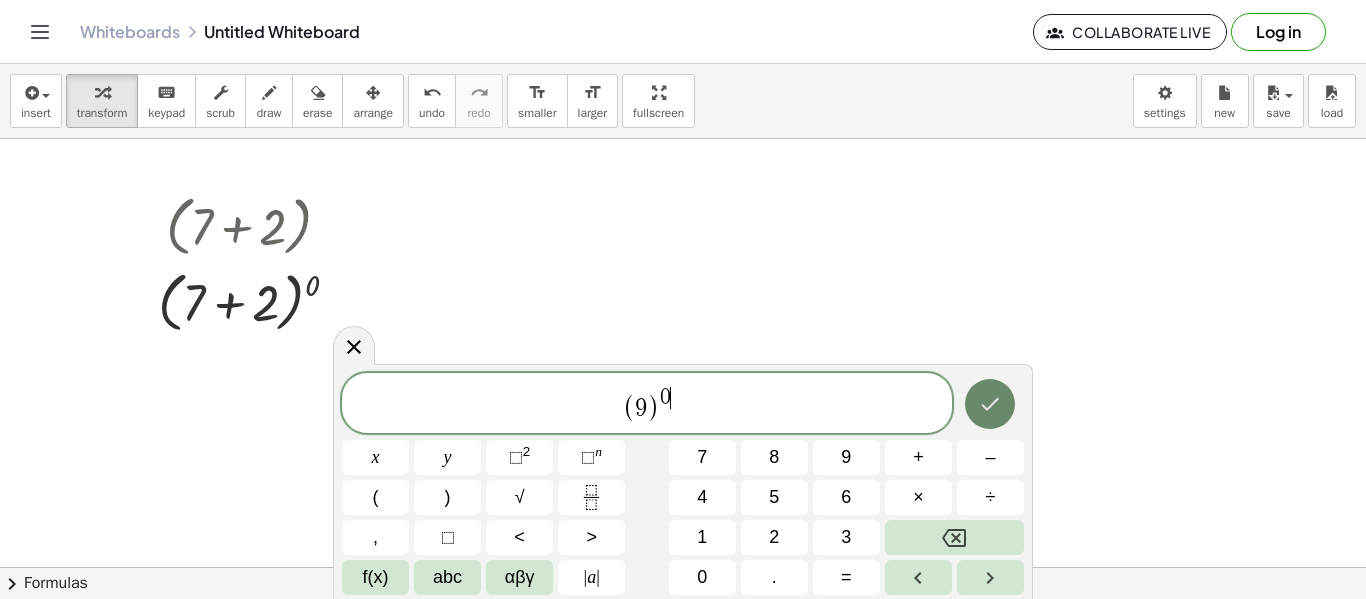 click 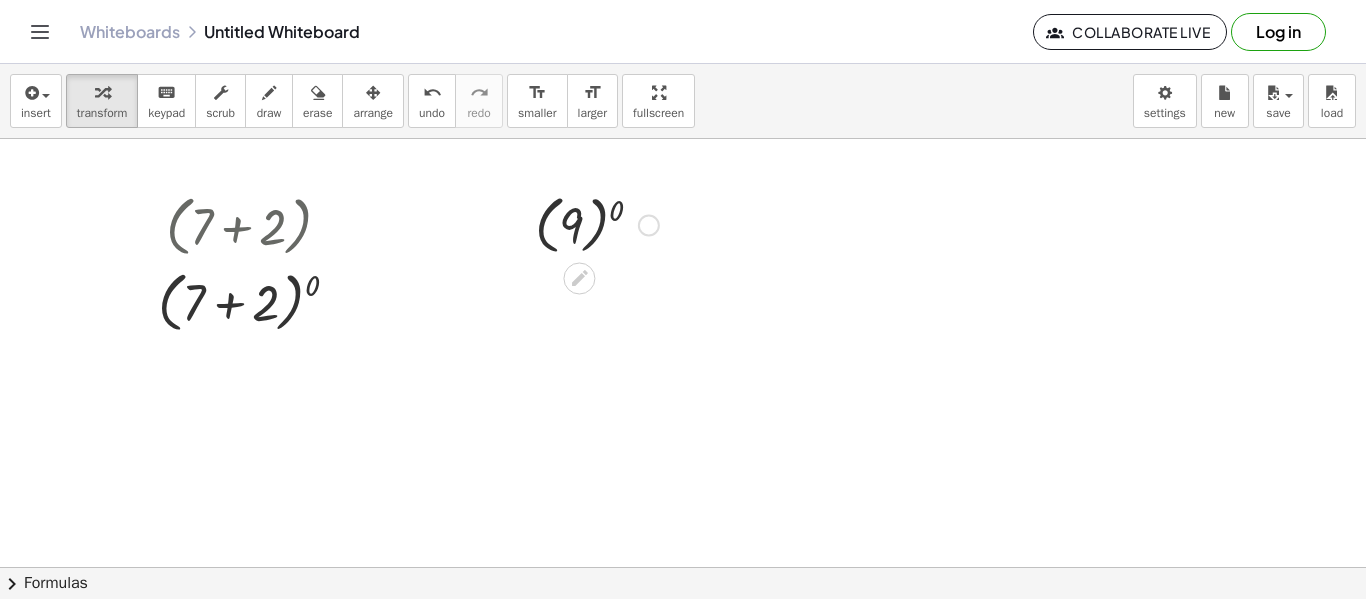 click at bounding box center [597, 223] 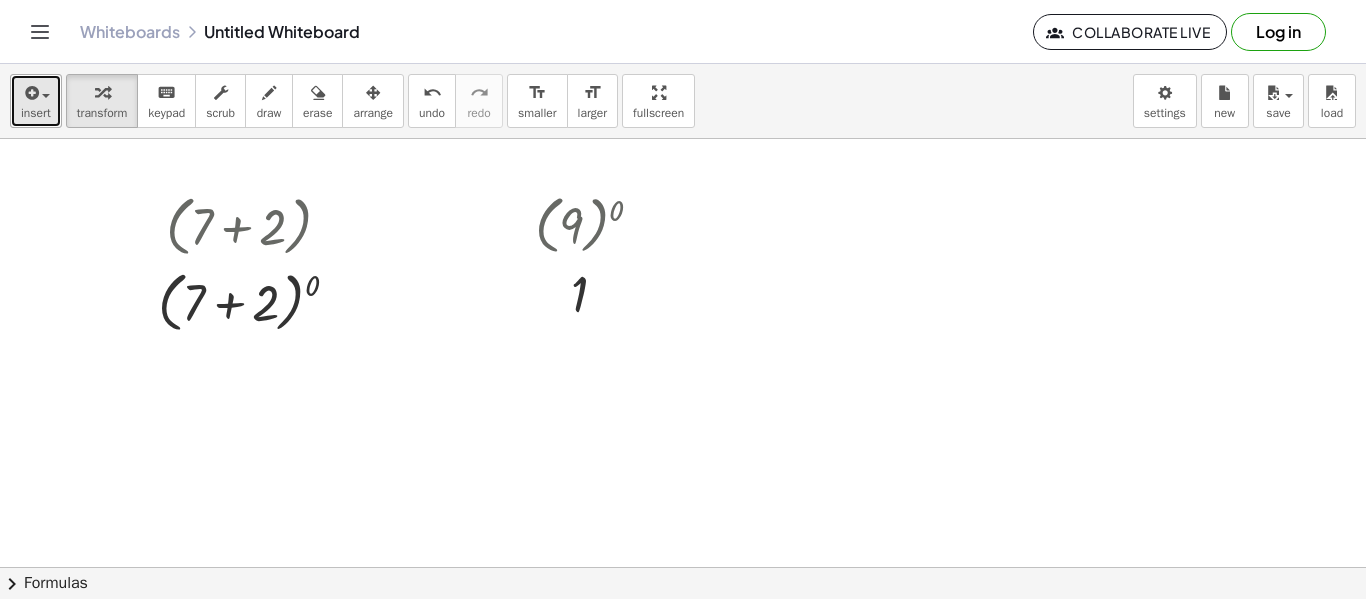 click at bounding box center (30, 93) 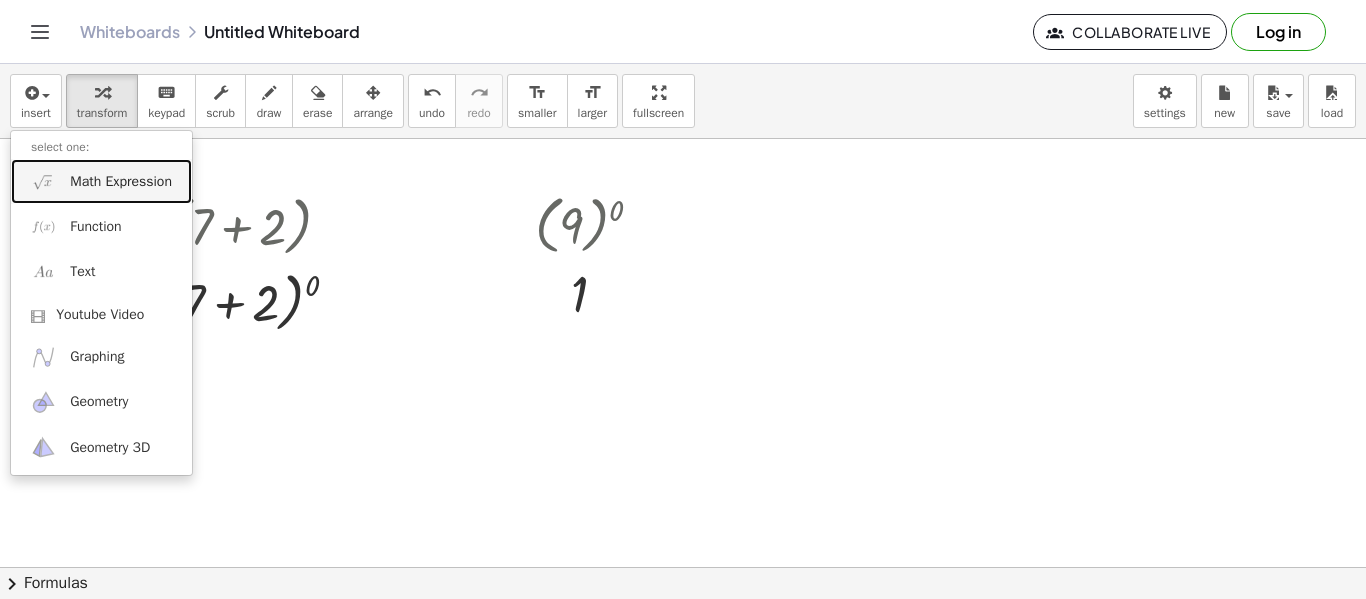 click on "Math Expression" at bounding box center [121, 182] 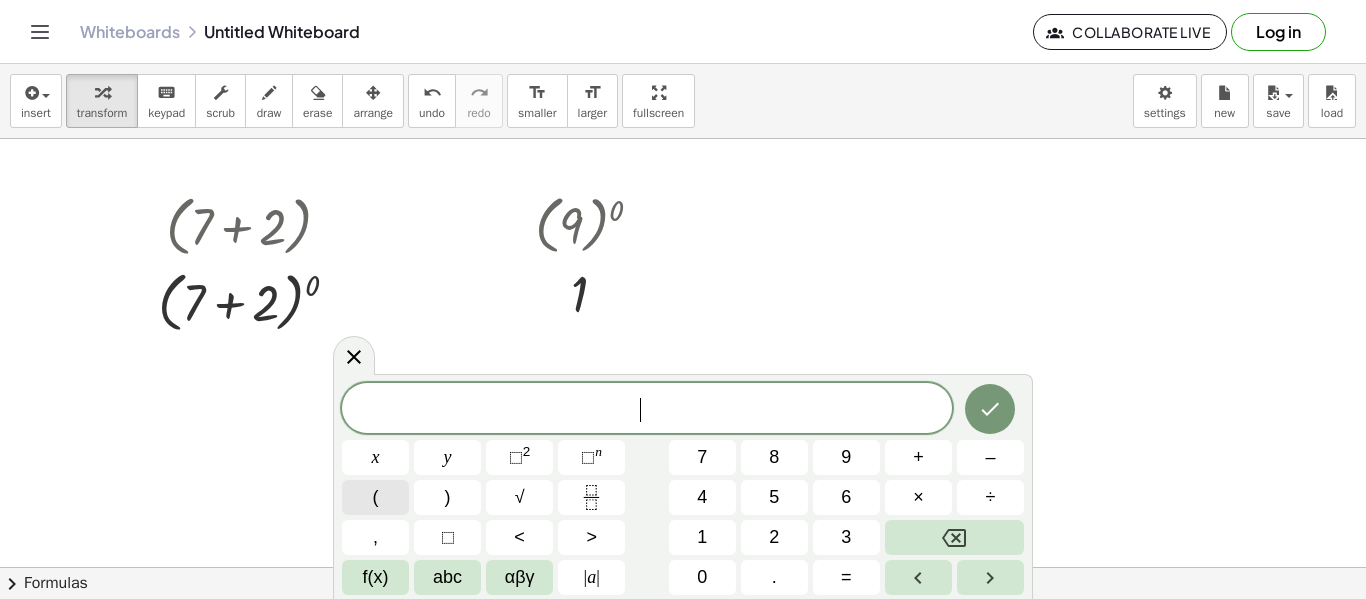 click on "(" at bounding box center [375, 497] 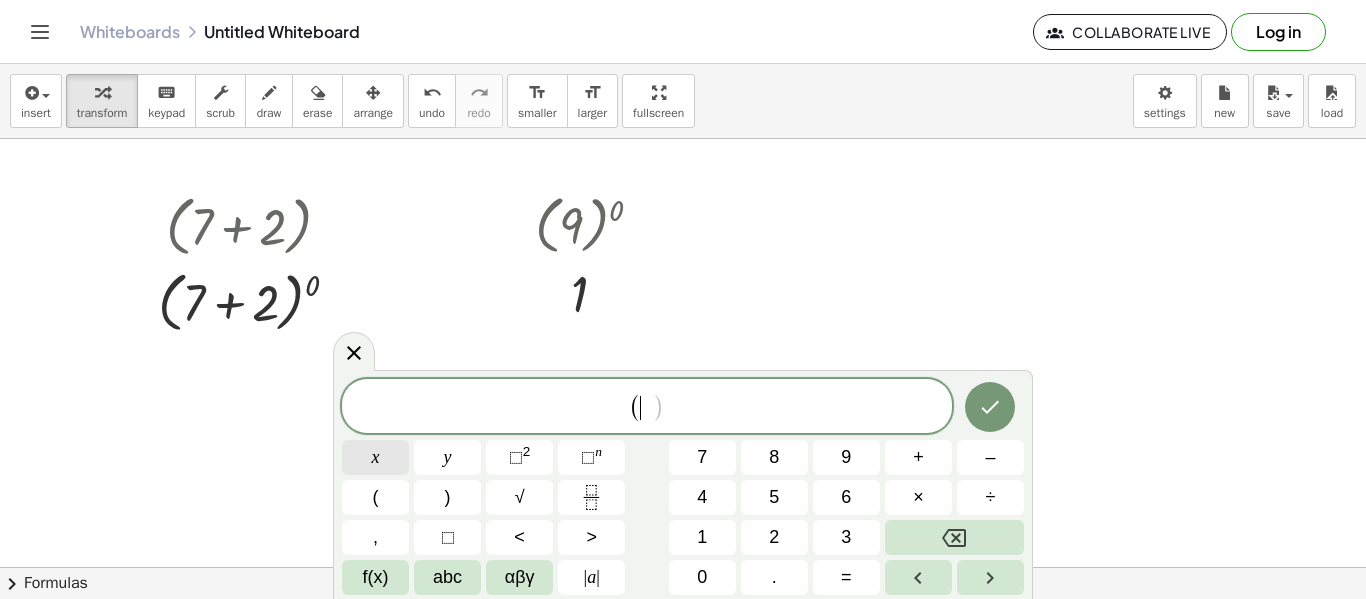 click on "x" at bounding box center (376, 457) 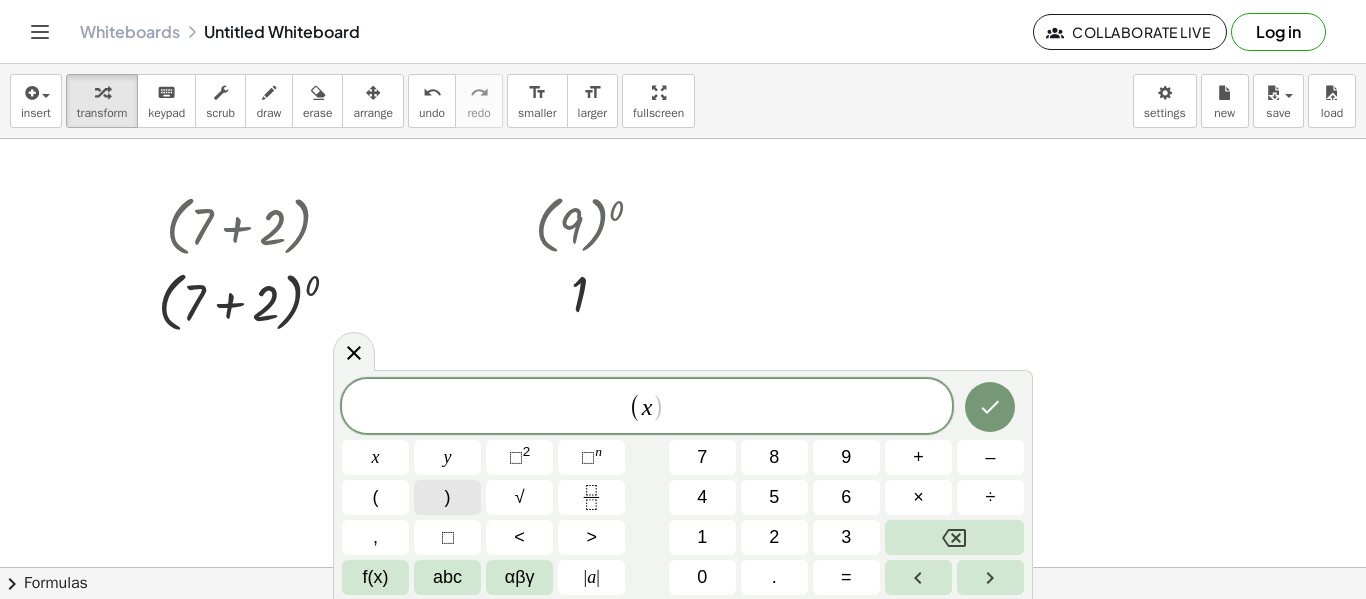 click on ")" at bounding box center [448, 497] 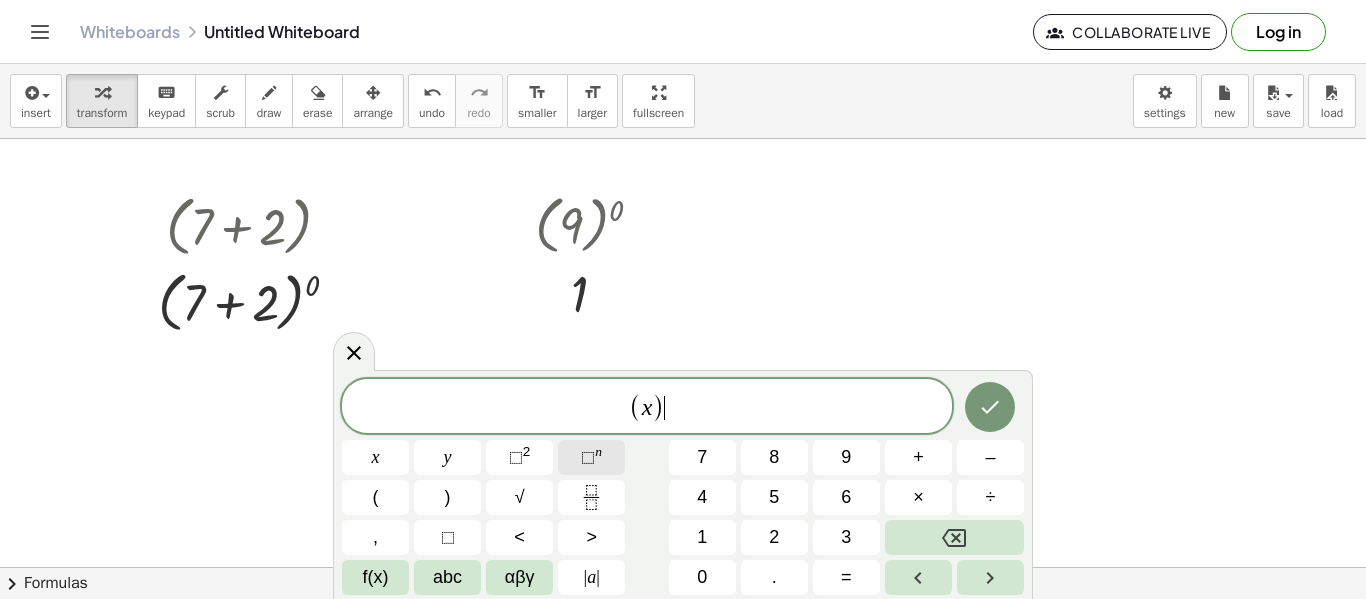 click on "⬚" at bounding box center (588, 457) 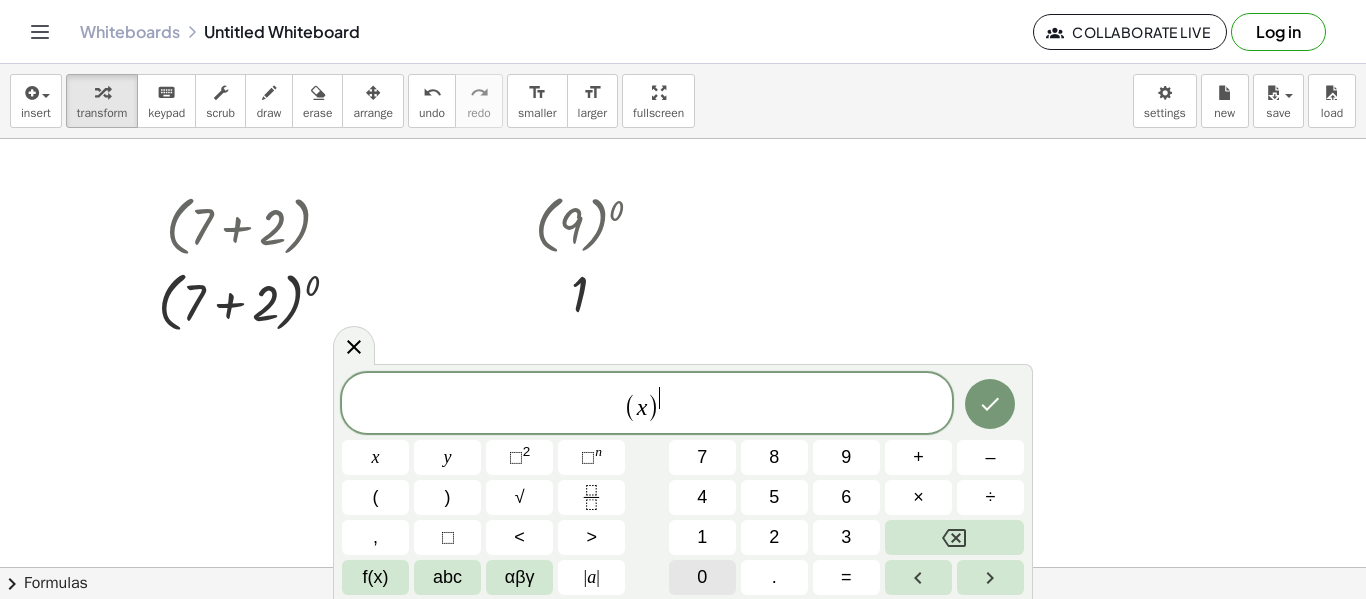 click on "0" at bounding box center (702, 577) 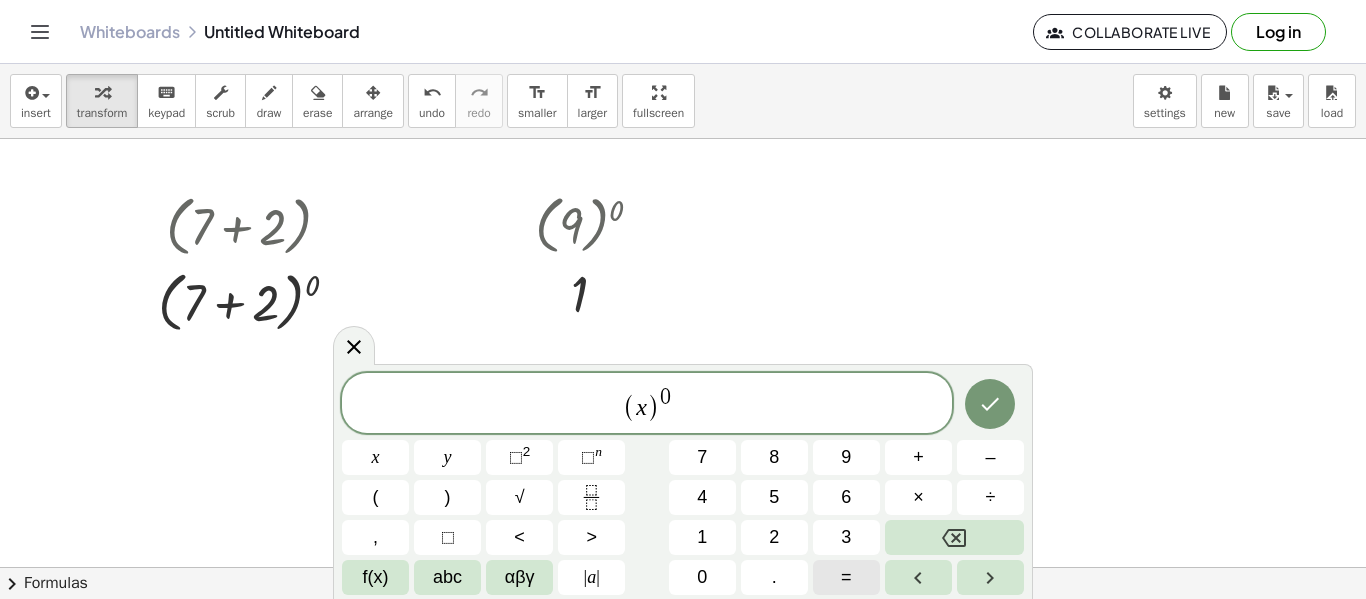 click on "=" at bounding box center [846, 577] 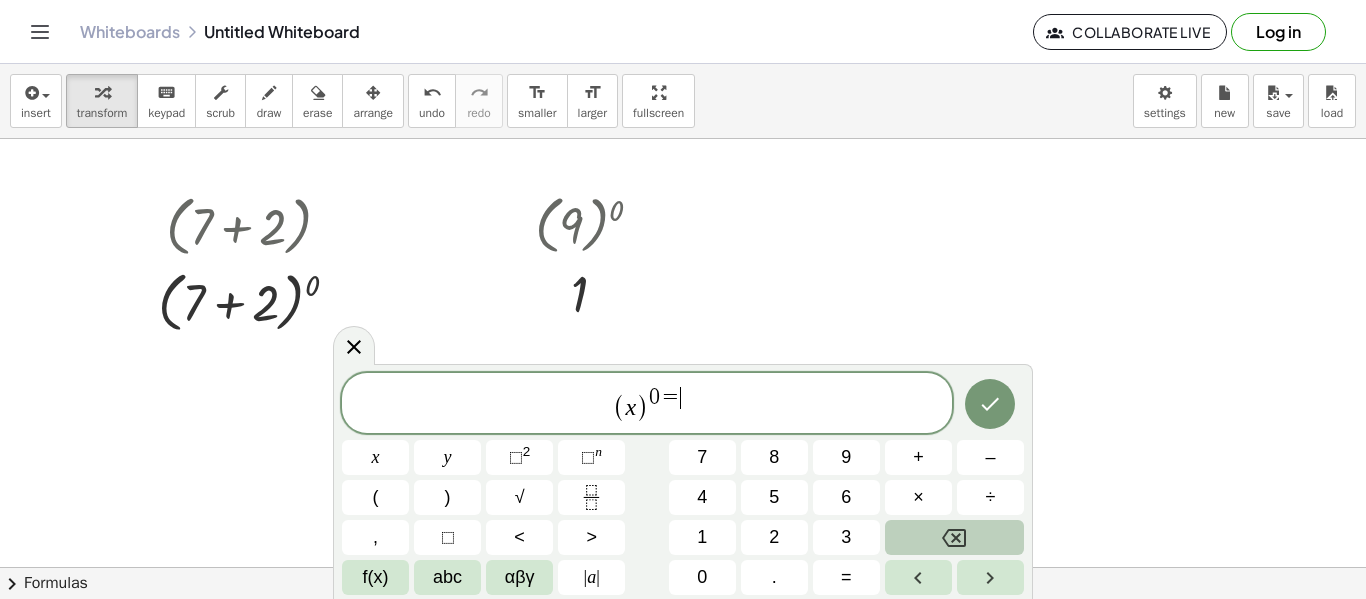 click 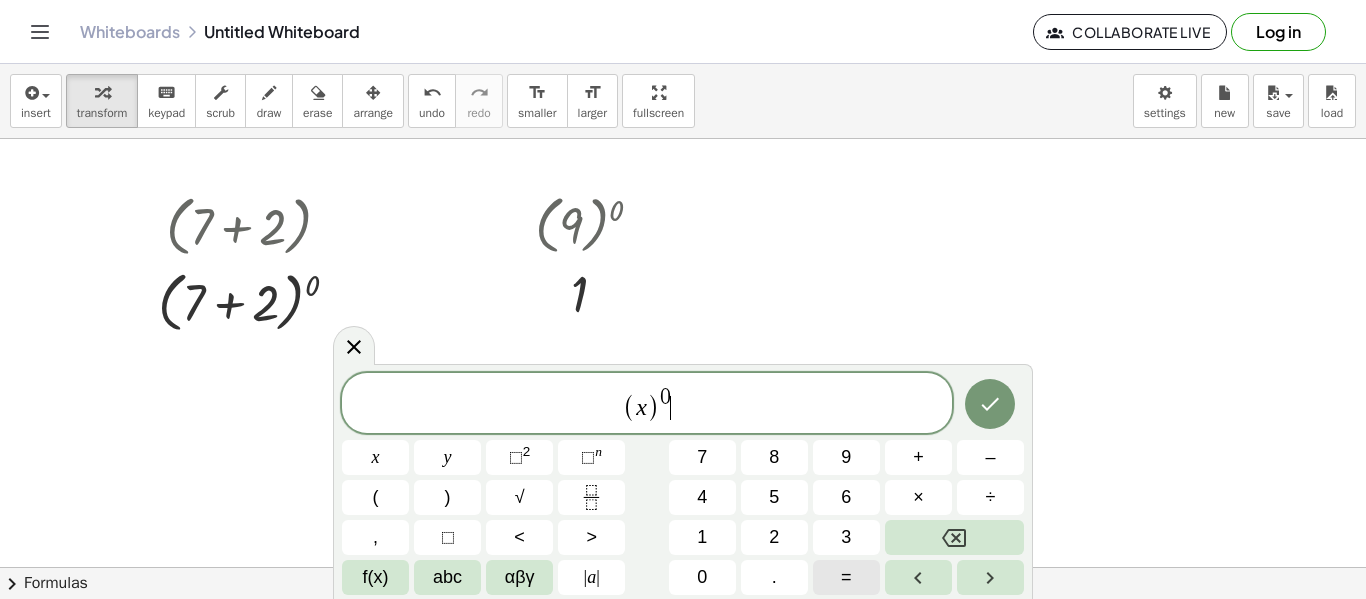 click on "=" at bounding box center [846, 577] 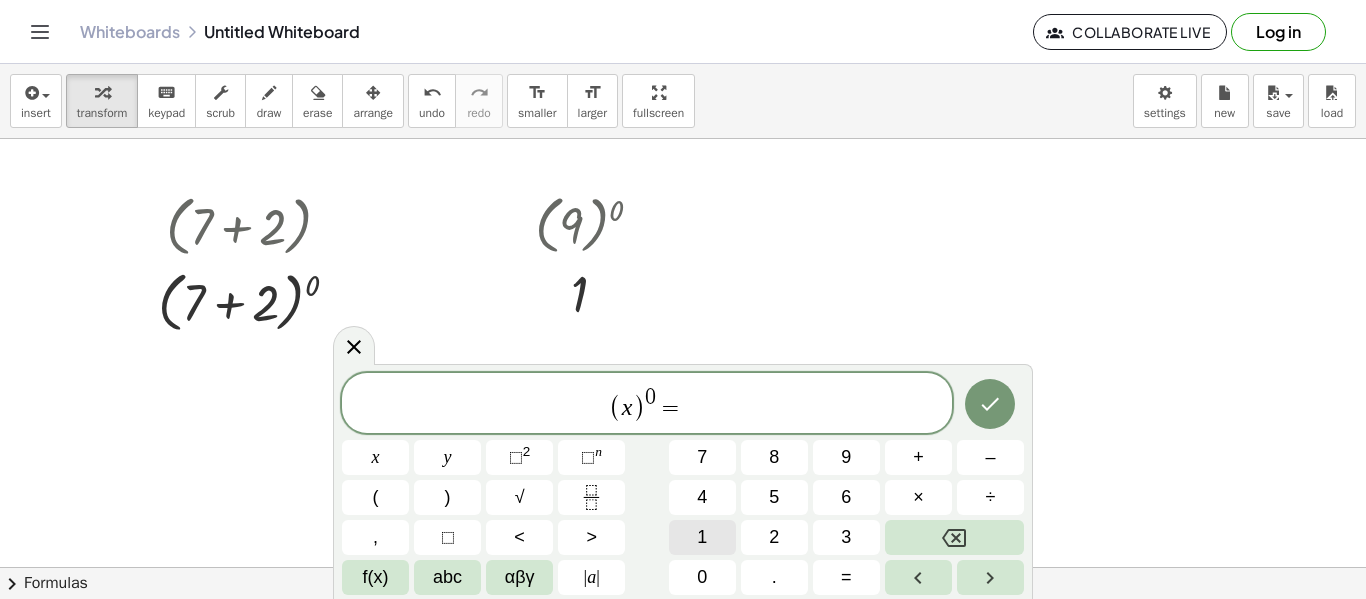 click on "1" at bounding box center [702, 537] 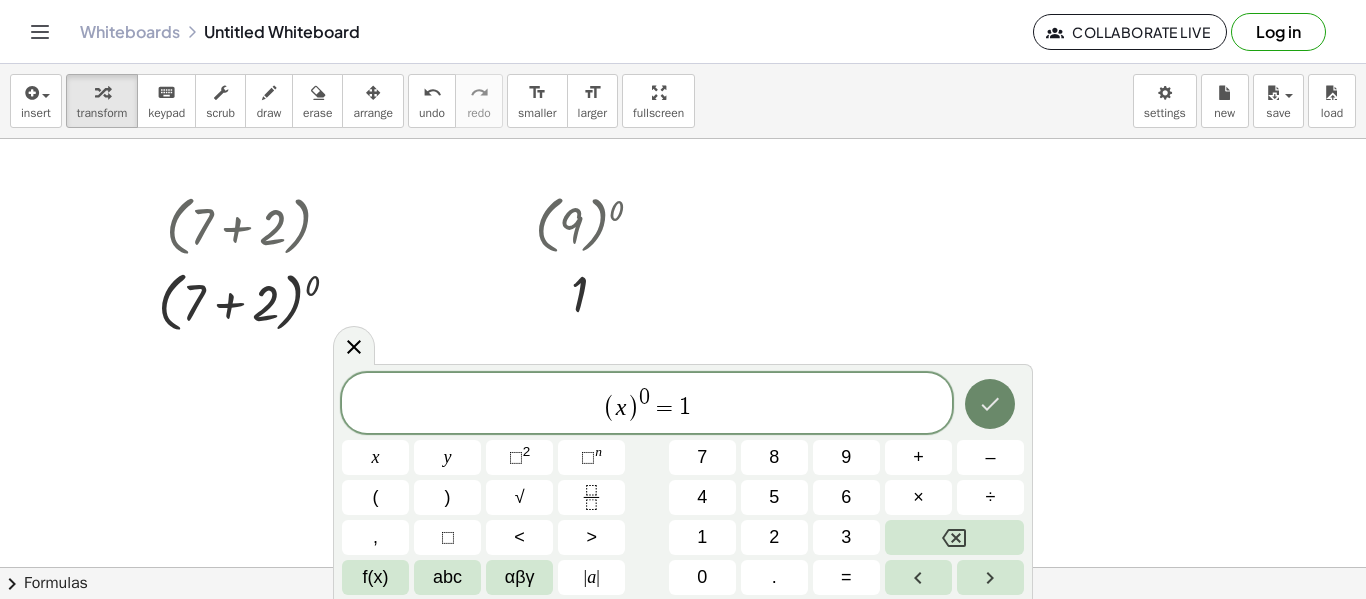 click at bounding box center (990, 404) 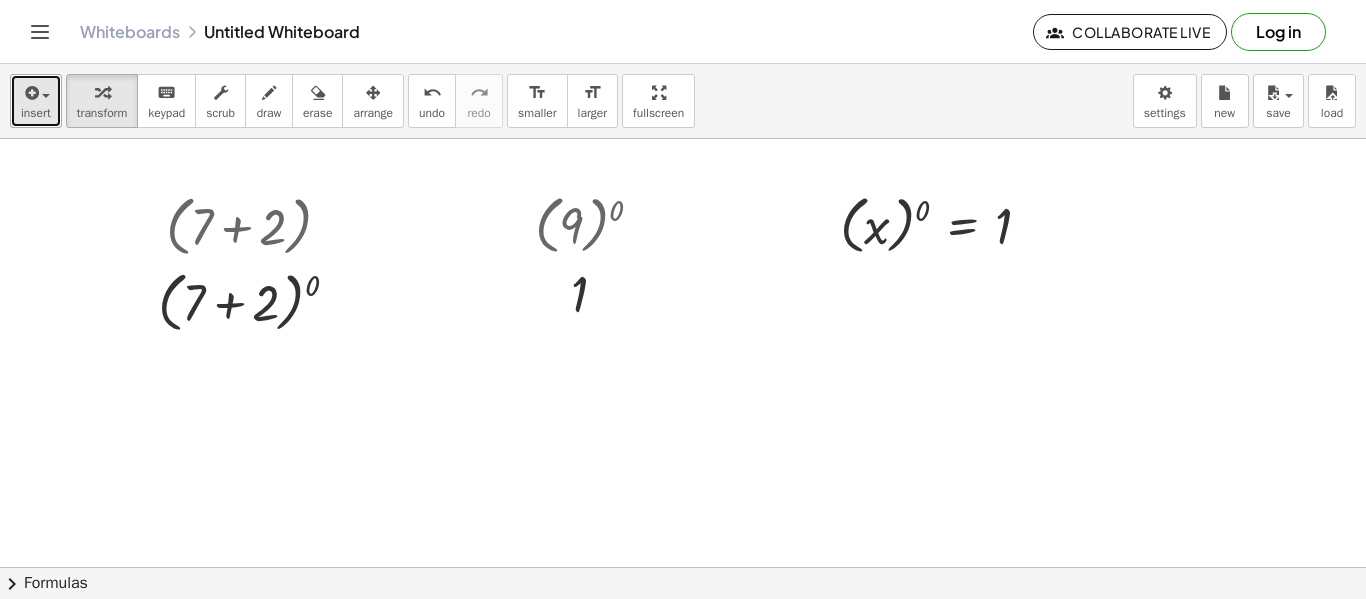 click on "insert" at bounding box center (36, 101) 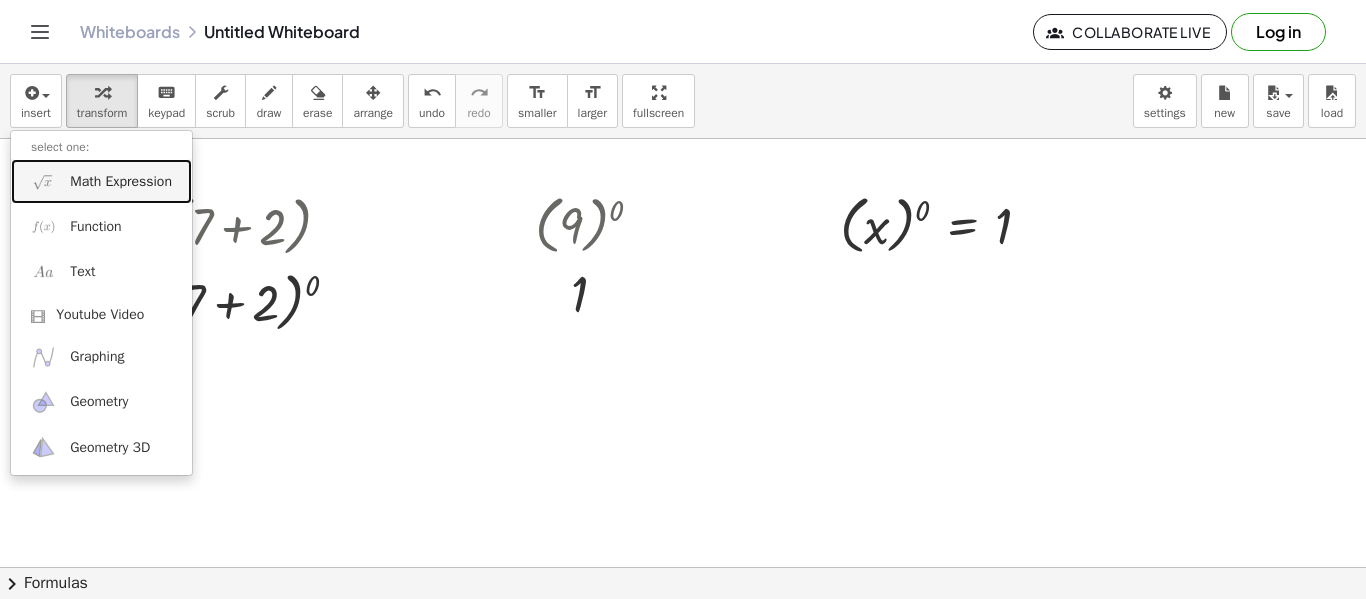 click on "Math Expression" at bounding box center [121, 182] 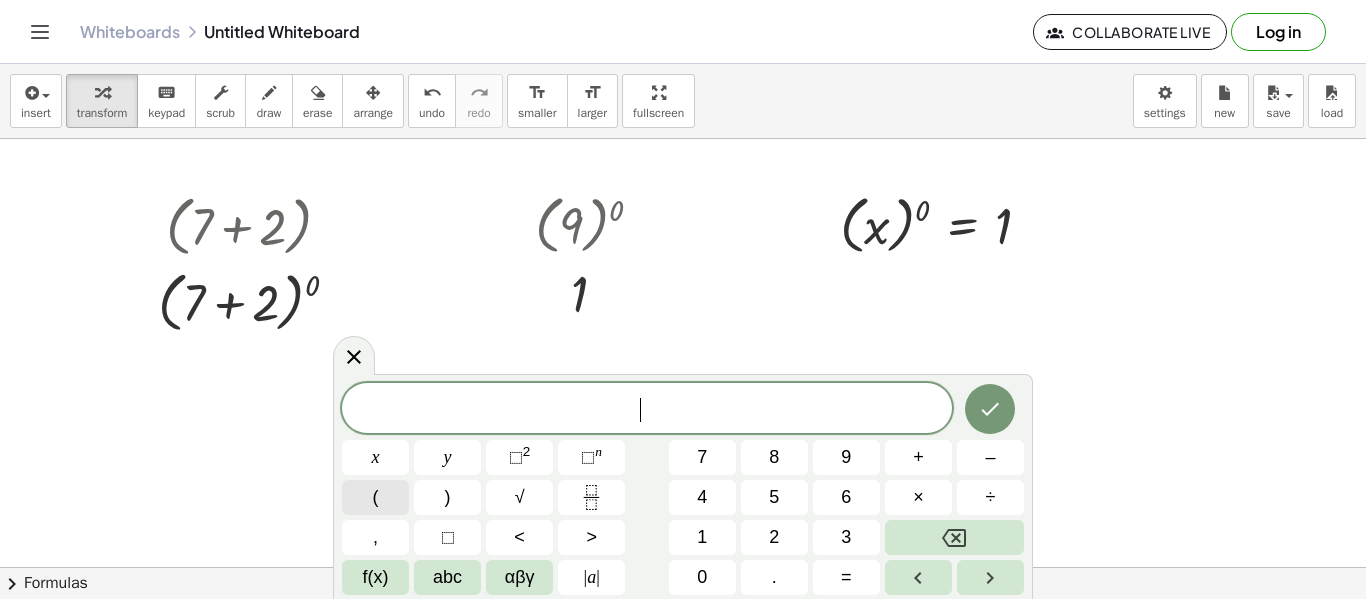 click on "(" at bounding box center [376, 497] 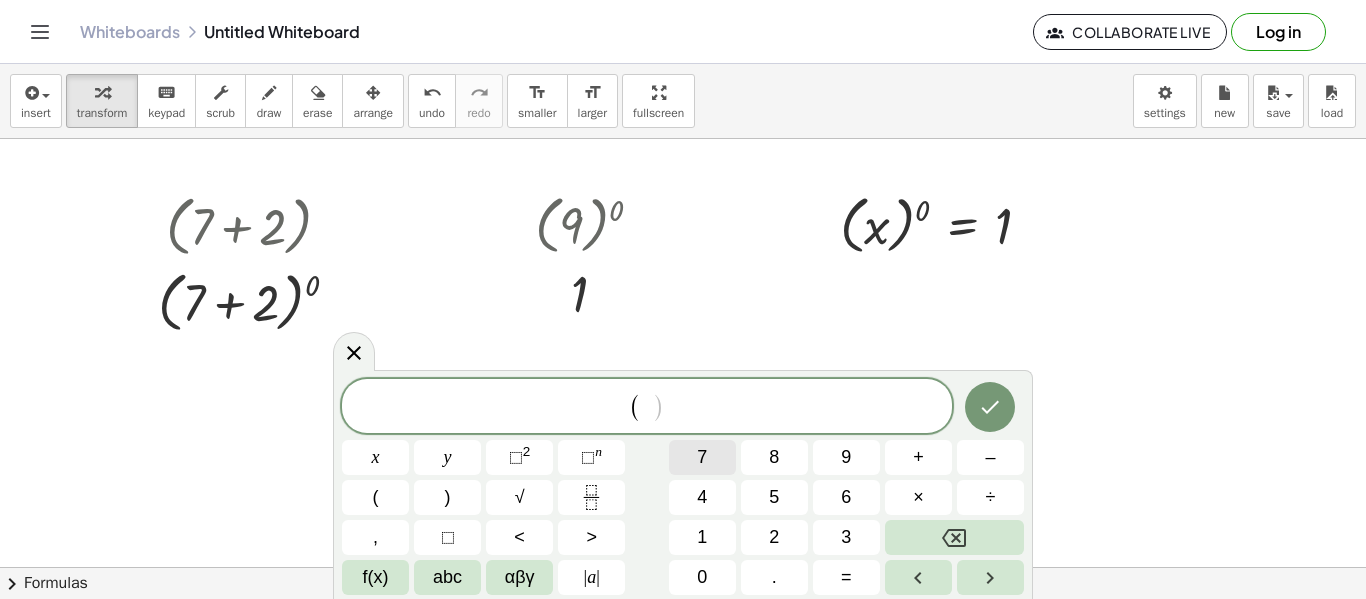 click on "7" at bounding box center [702, 457] 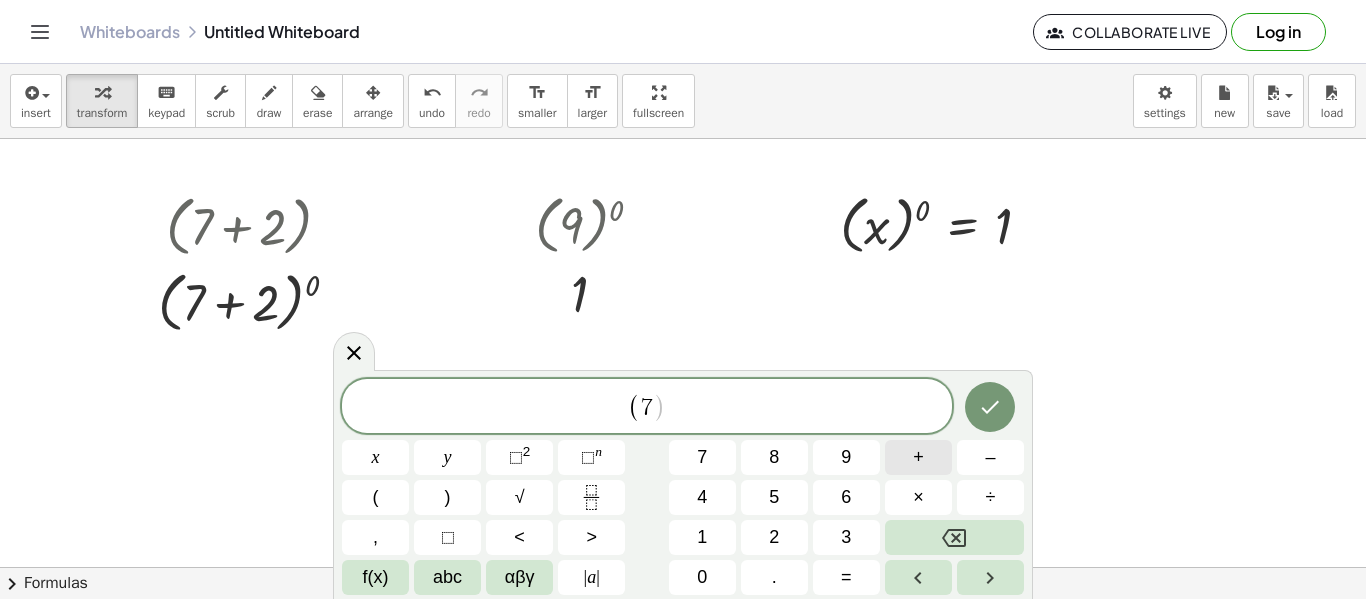 click on "+" at bounding box center [918, 457] 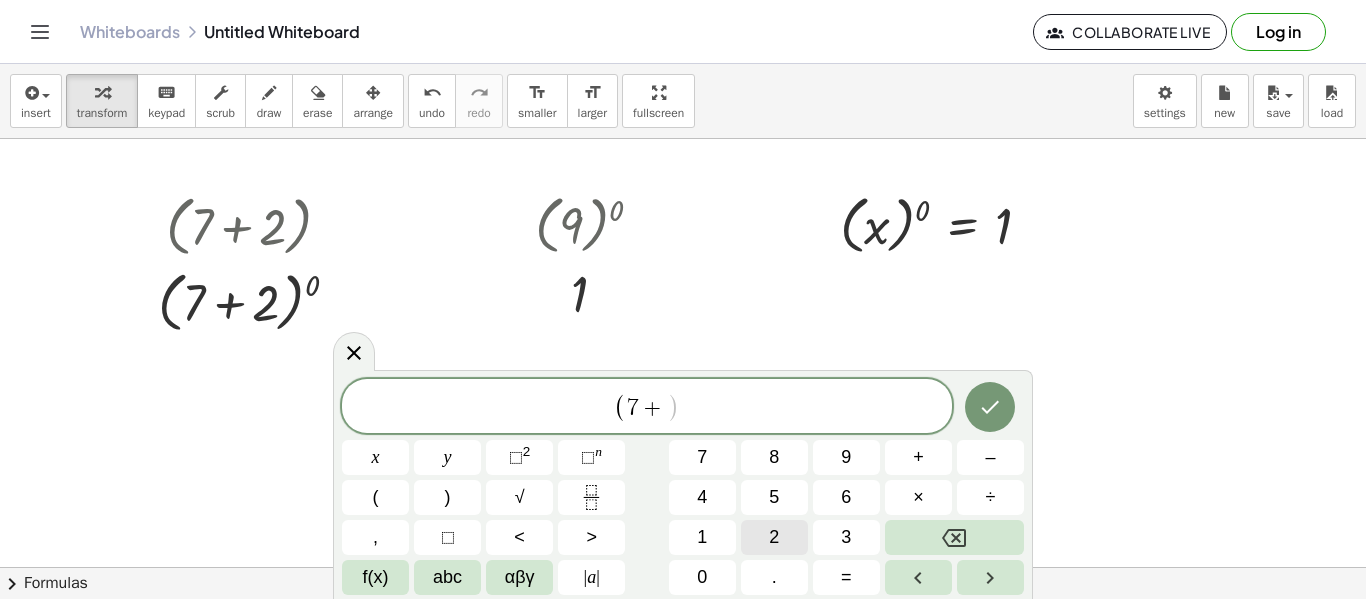 click on "2" at bounding box center (774, 537) 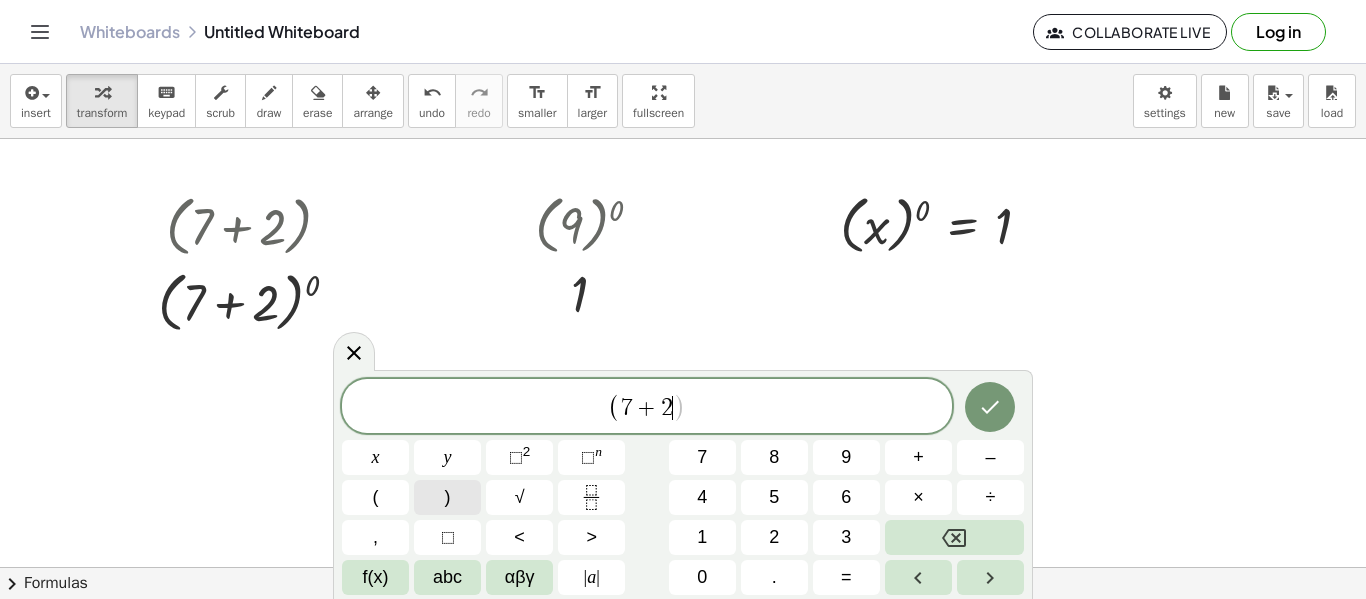 click on ")" at bounding box center (448, 497) 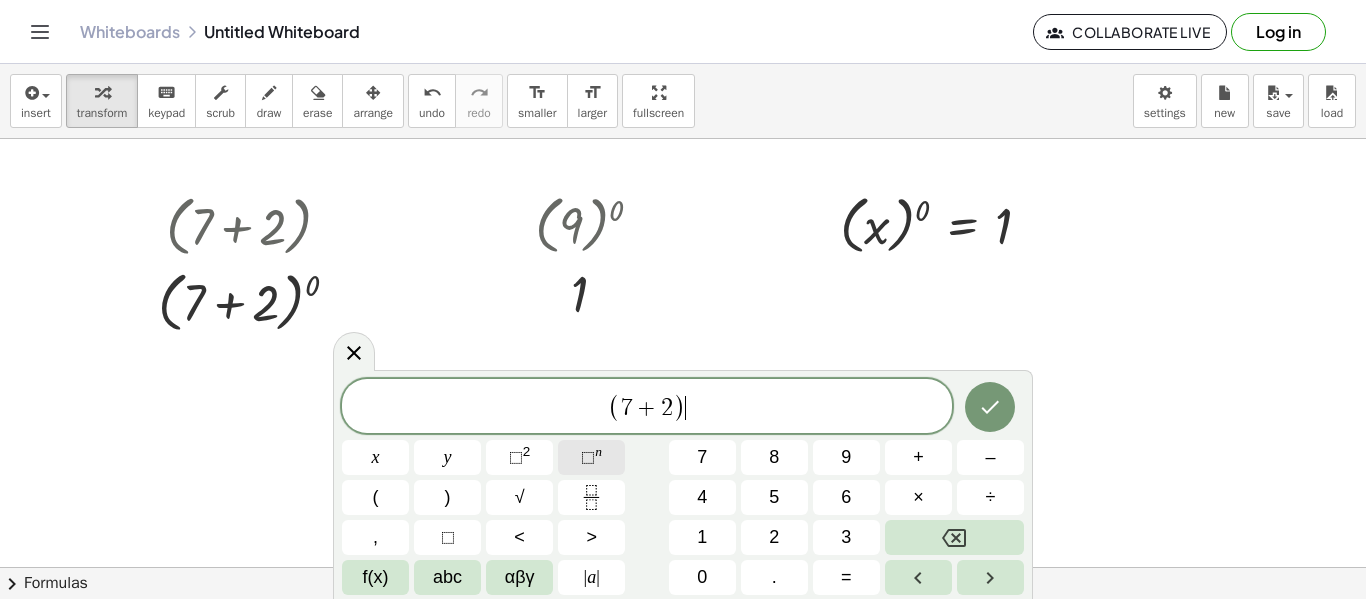 click on "⬚" at bounding box center [588, 457] 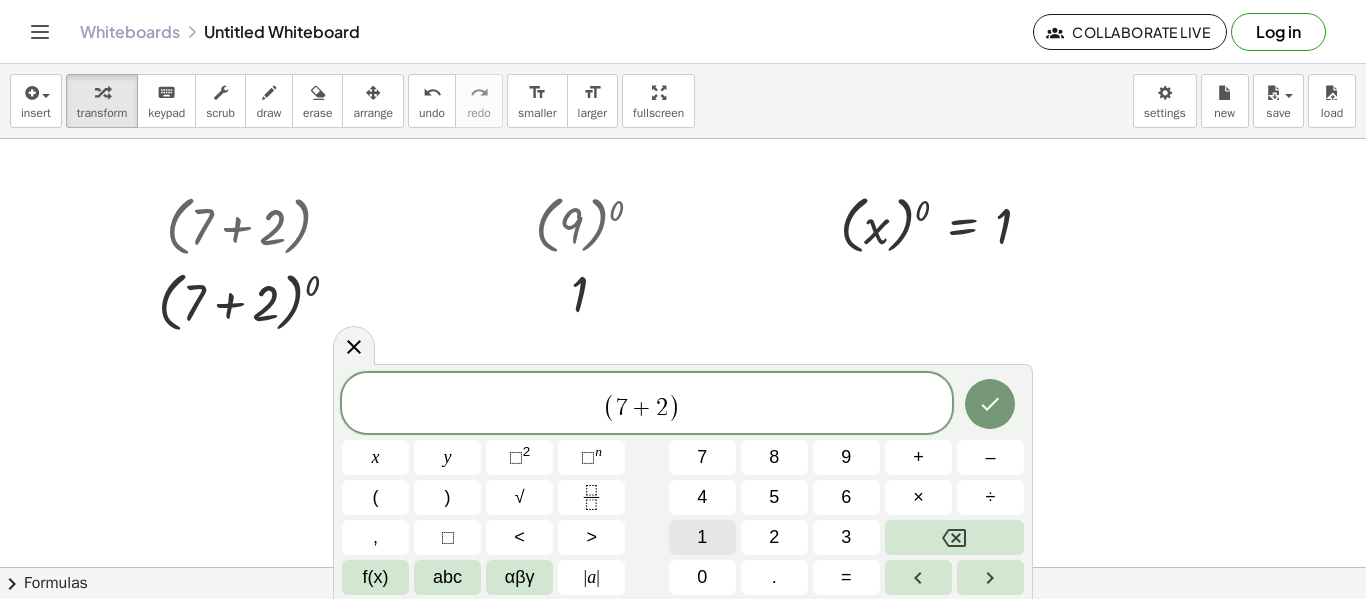 click on "1" at bounding box center [702, 537] 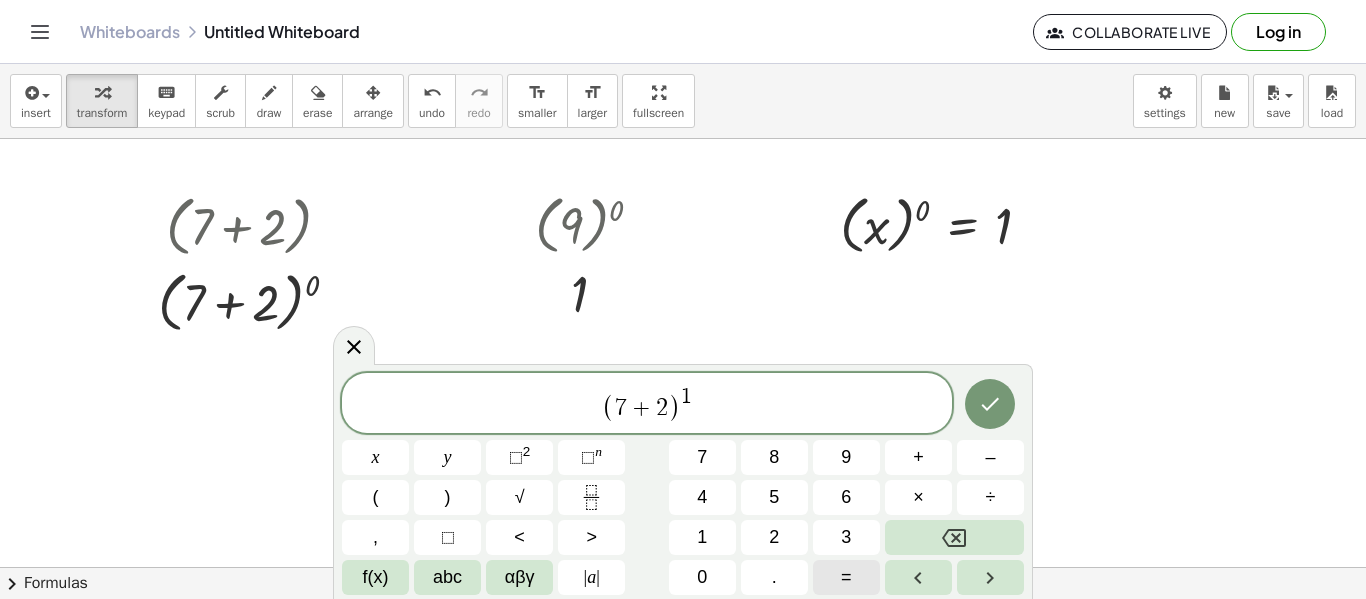 click on "=" at bounding box center (846, 577) 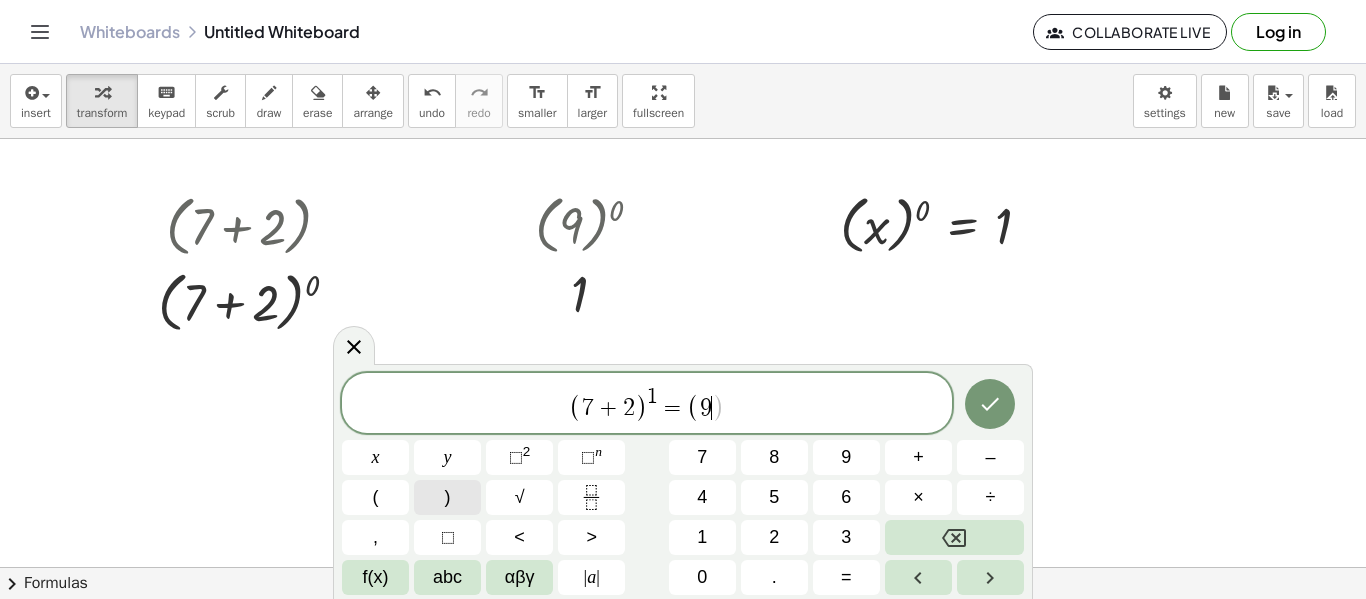 click on ")" at bounding box center (447, 497) 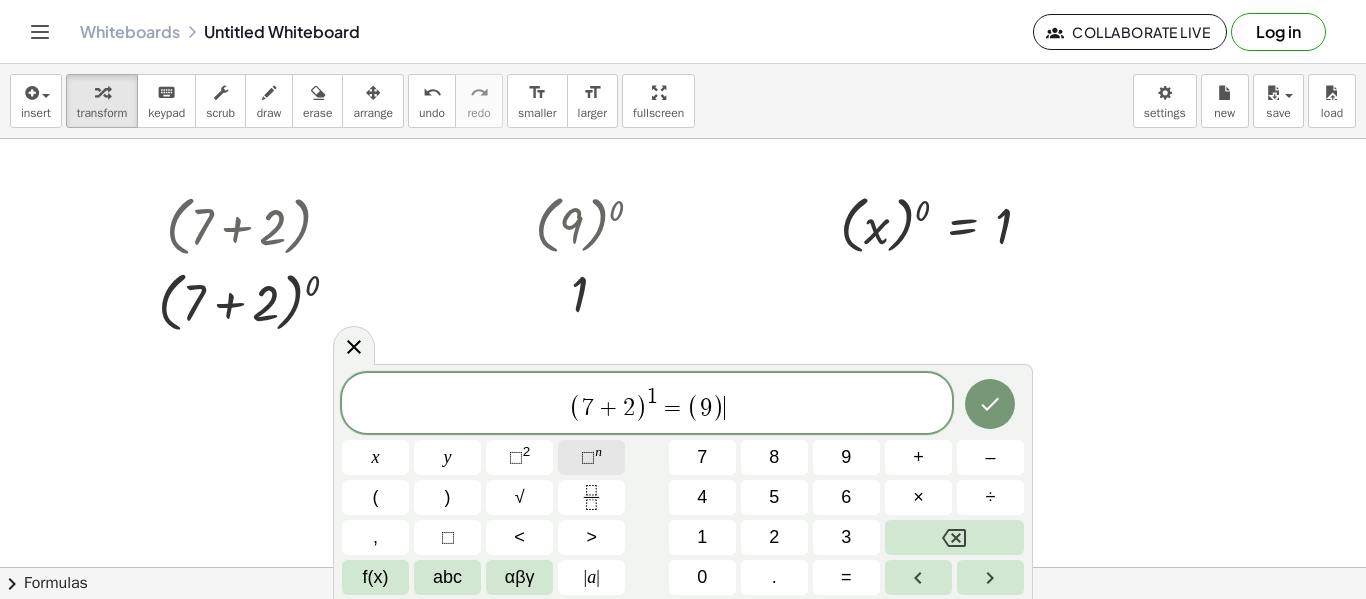 click on "⬚" at bounding box center [588, 457] 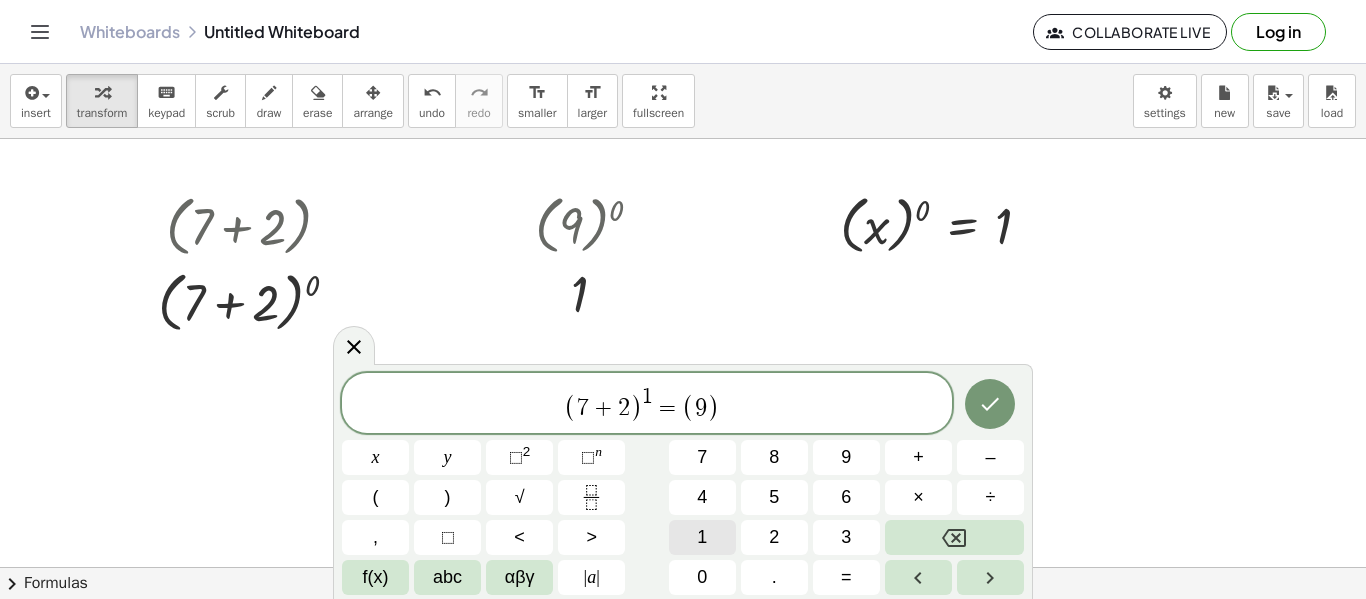 click on "1" at bounding box center [702, 537] 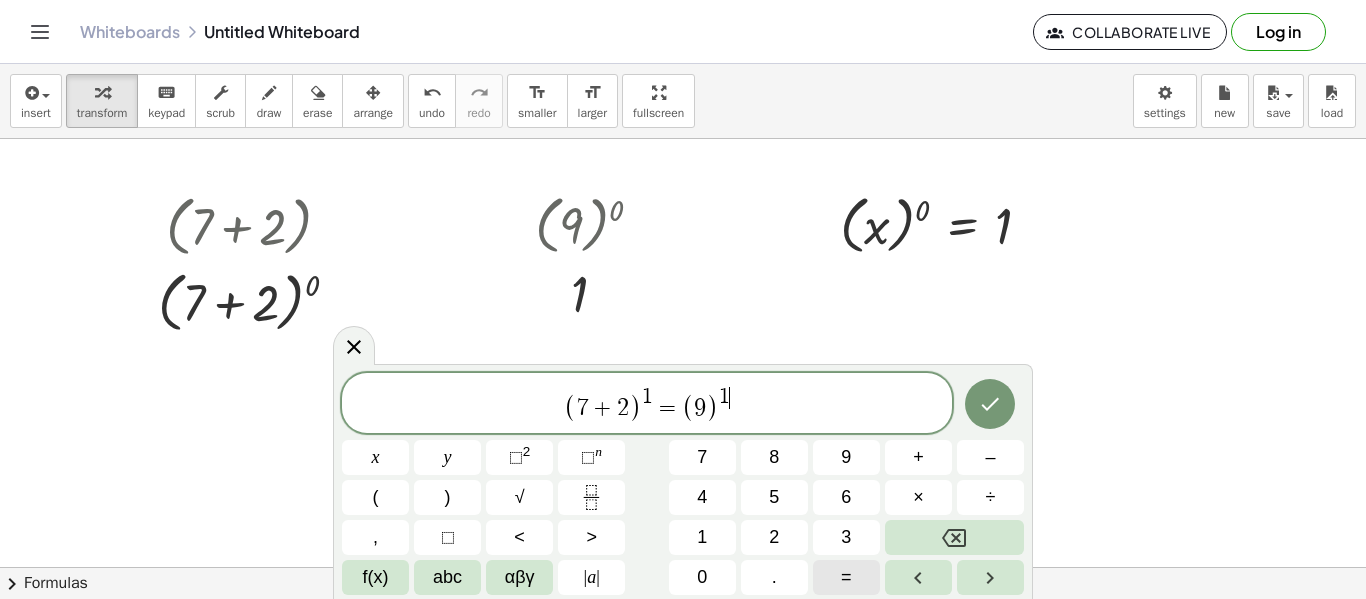 click on "=" at bounding box center [846, 577] 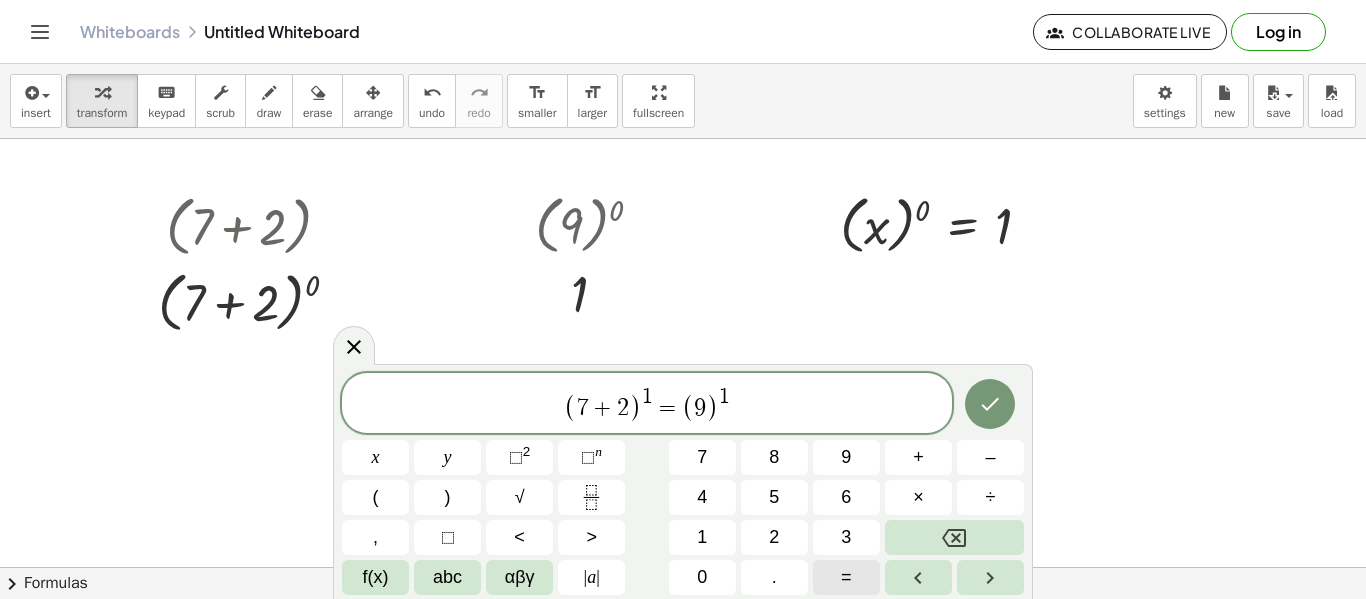 click on "=" at bounding box center [846, 577] 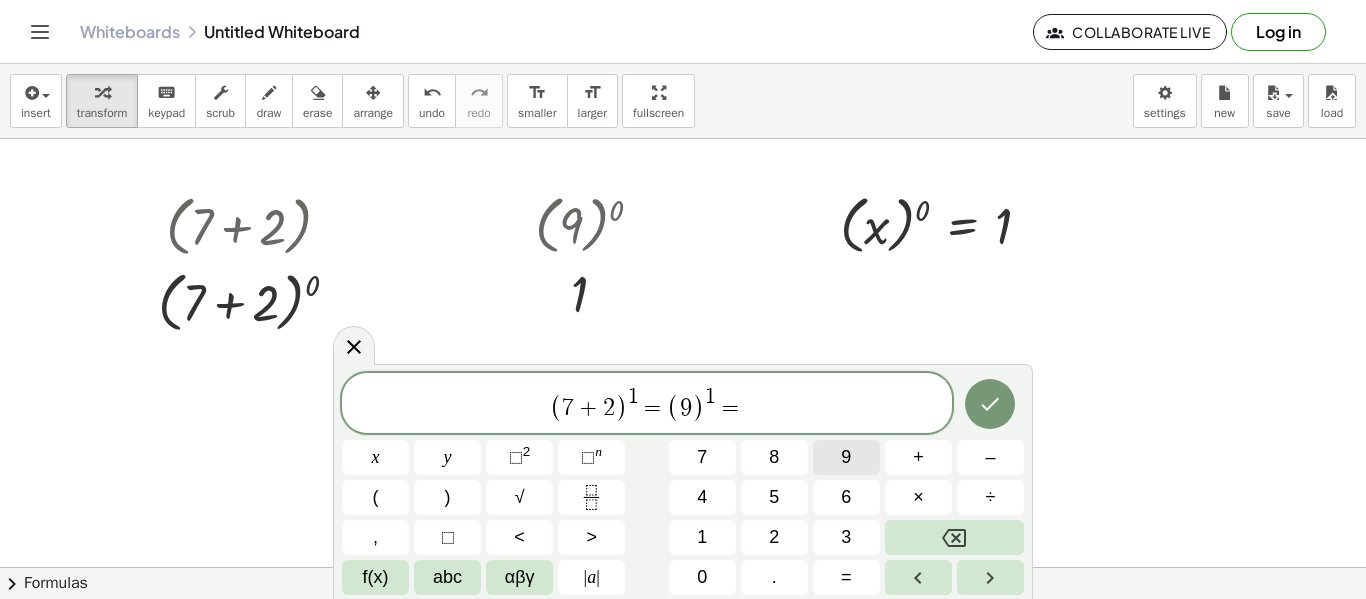 click on "9" at bounding box center (846, 457) 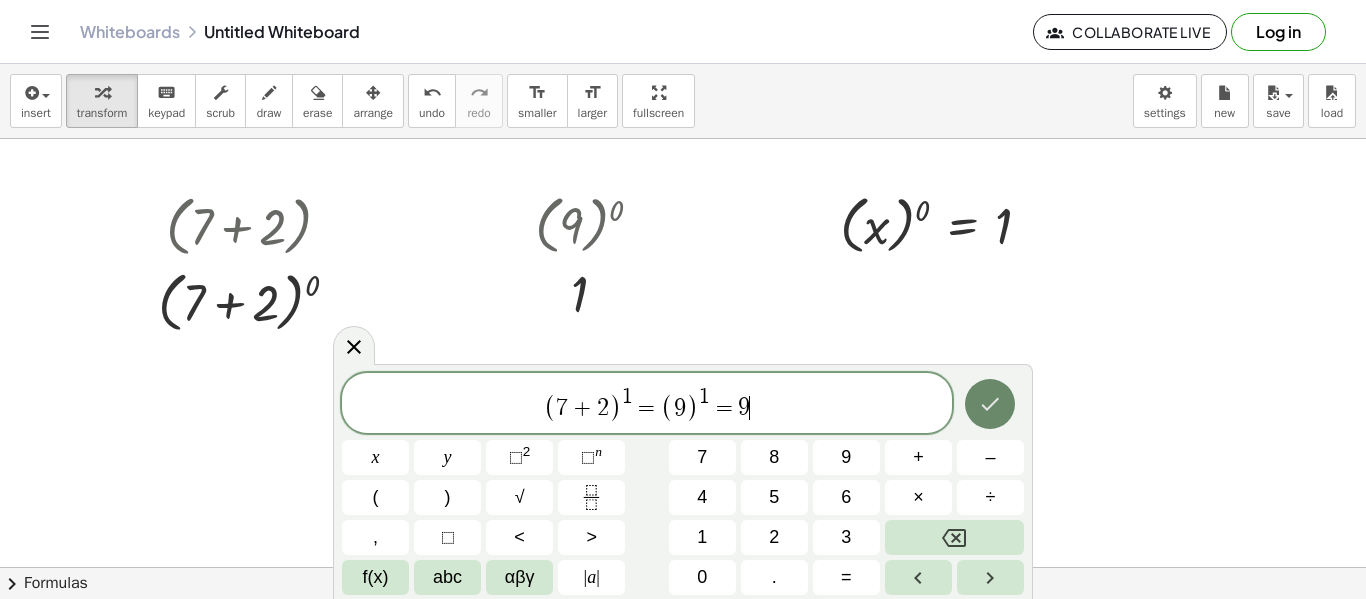 click at bounding box center (990, 404) 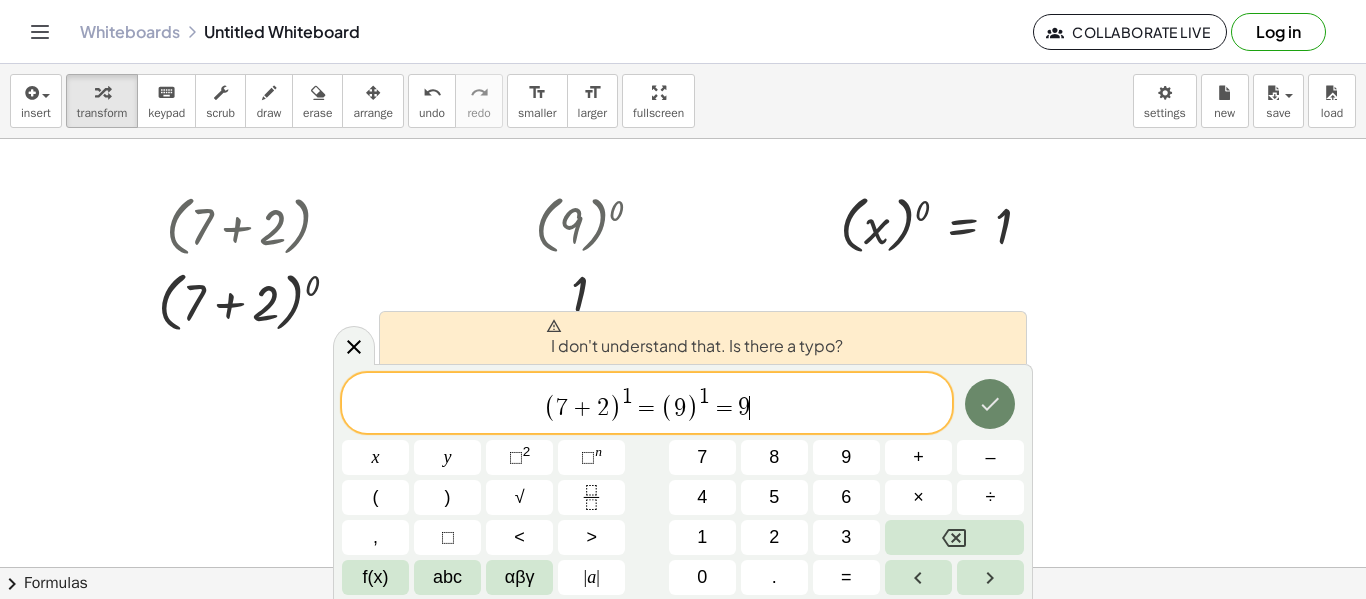 click 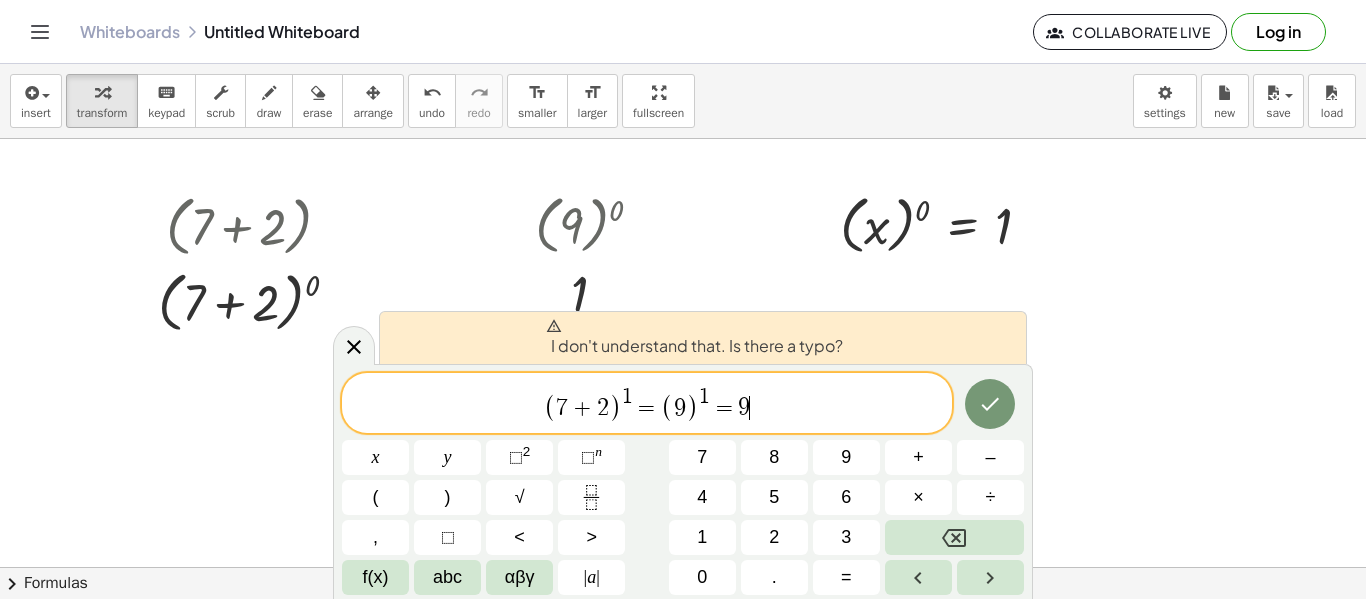 click on "( 7 + 2 ) 1 = ( 9 ) 1 = 9 ​" at bounding box center (647, 404) 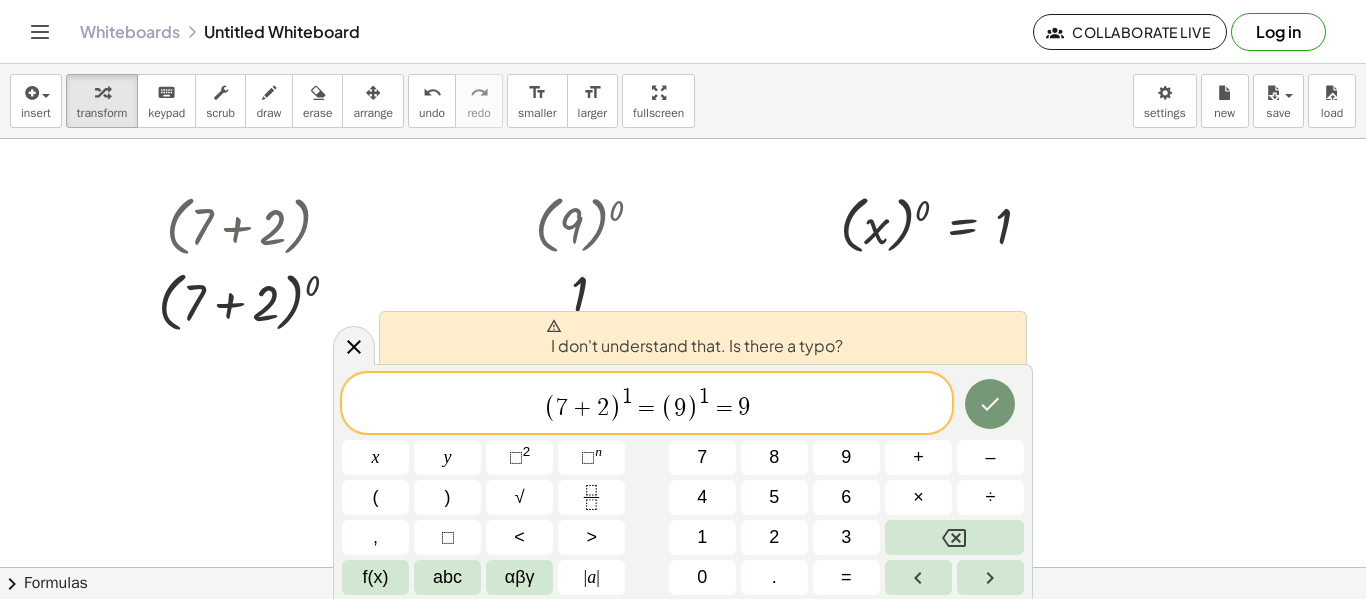 click on "( 7 + 2 ) 1 = ( 9 ) 1 = 9" at bounding box center [647, 404] 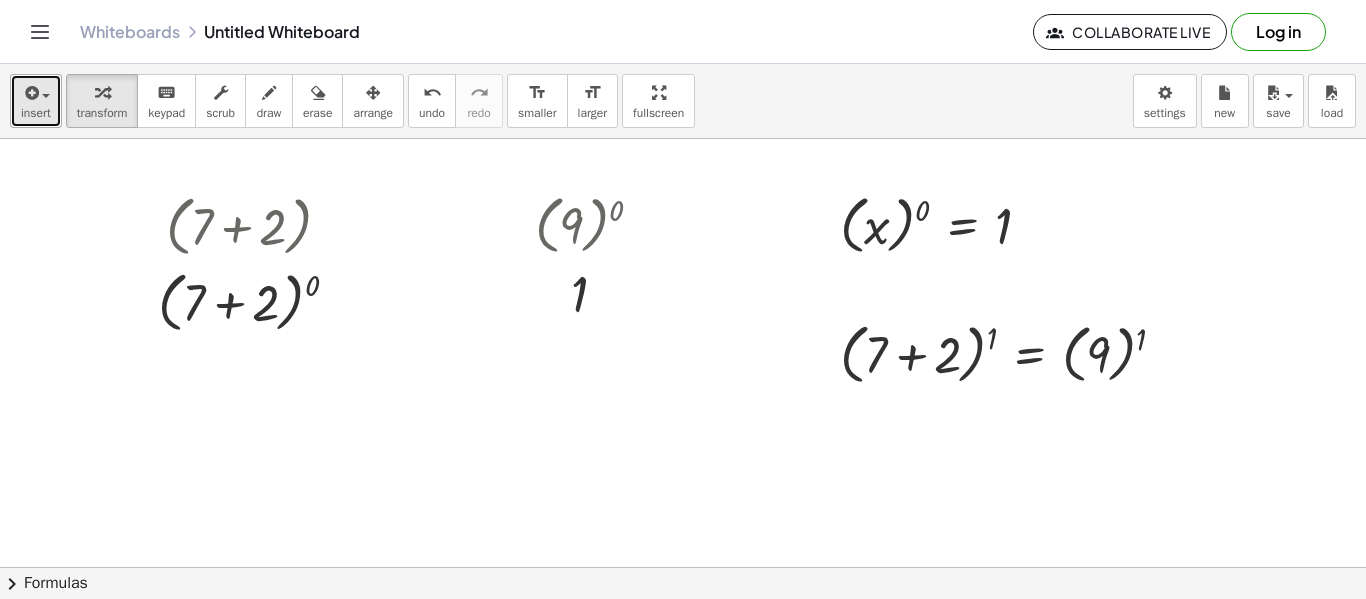 click on "insert" at bounding box center [36, 113] 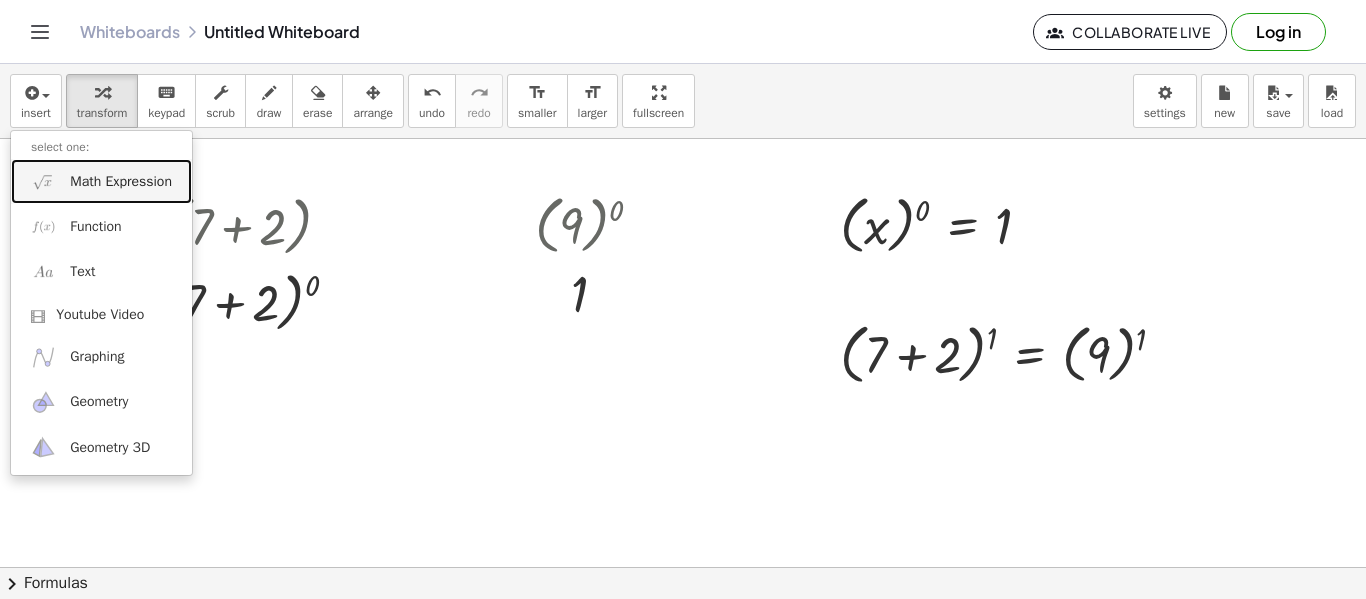 click on "Math Expression" at bounding box center [101, 181] 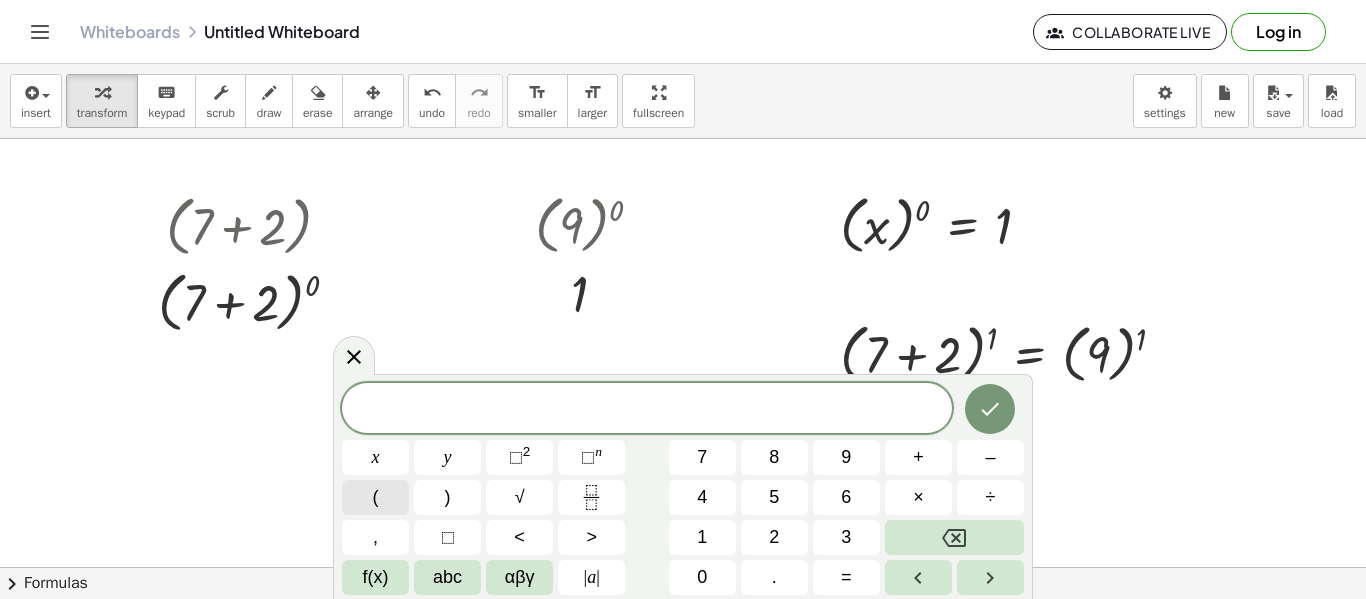 click on "(" at bounding box center (376, 497) 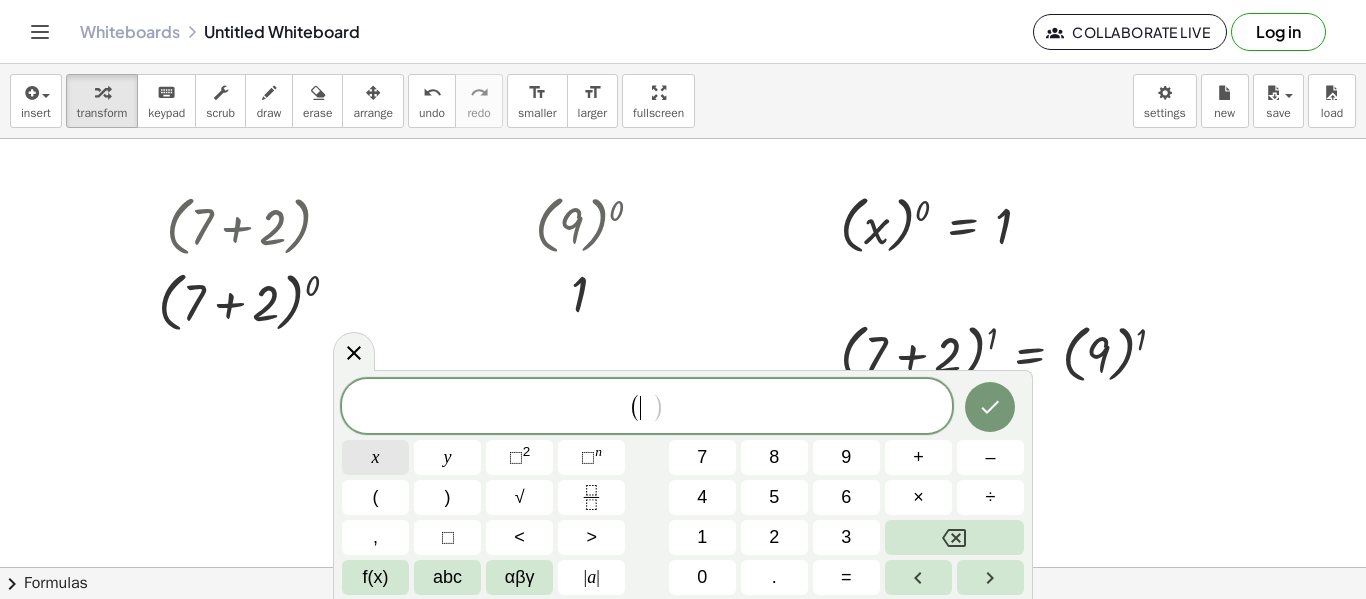 click on "x" at bounding box center (375, 457) 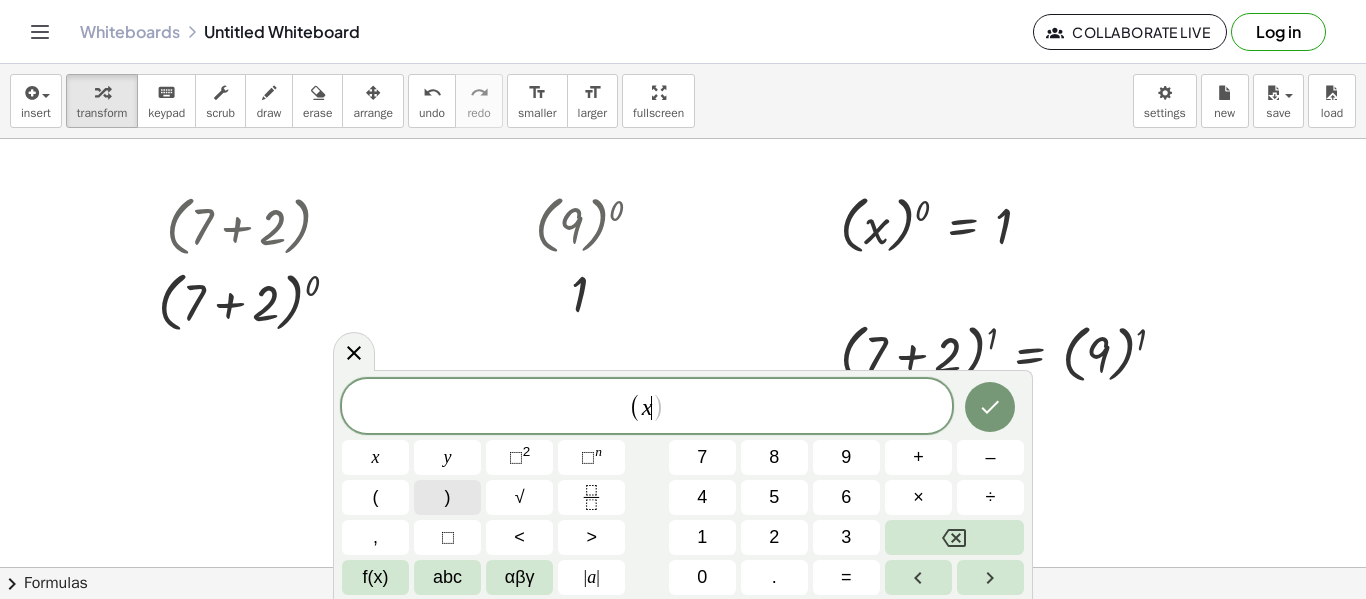 click on ")" at bounding box center (447, 497) 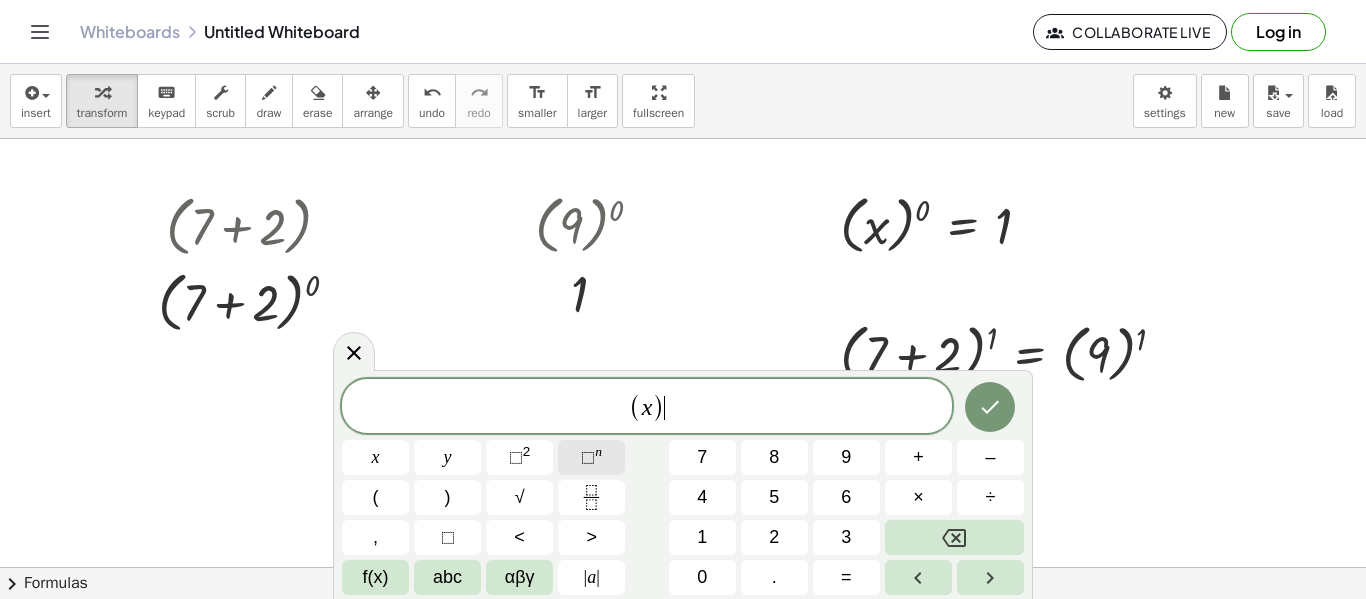 click on "⬚" at bounding box center (588, 457) 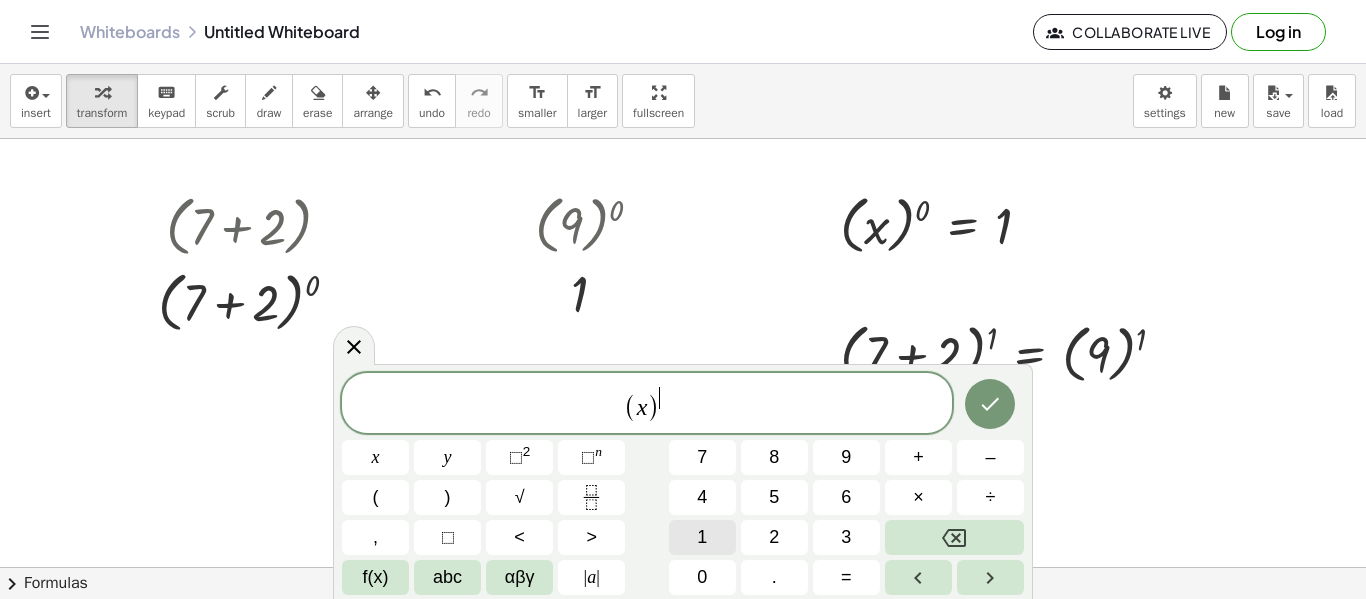click on "1" at bounding box center (702, 537) 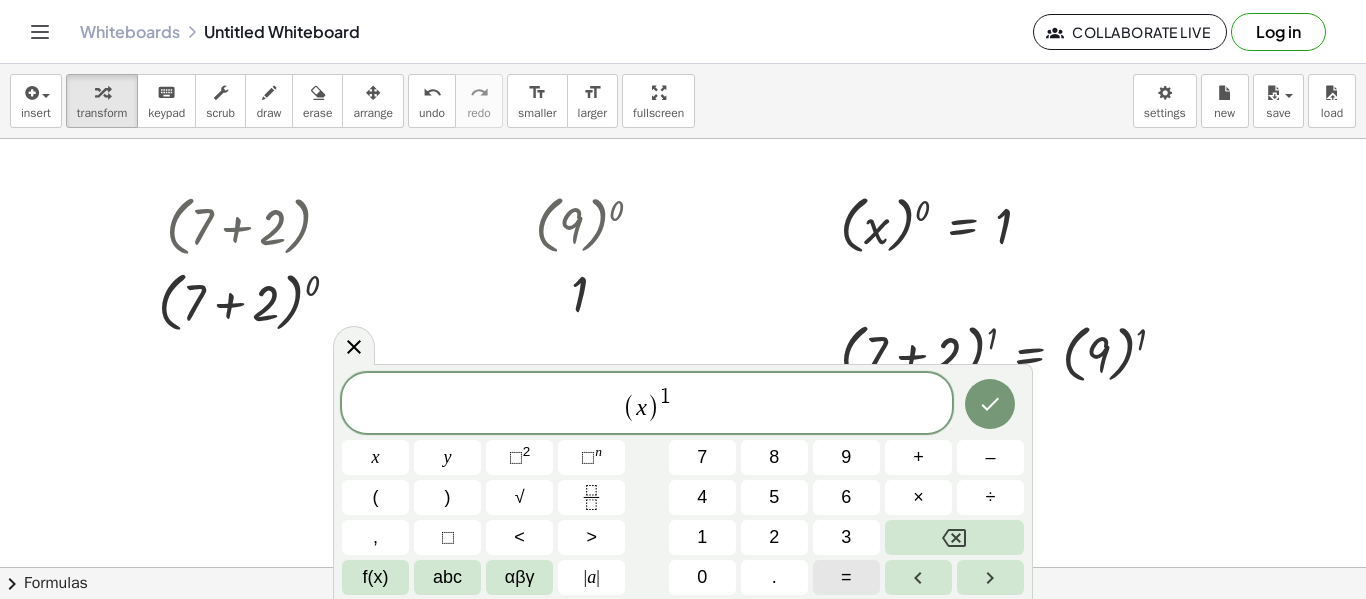 click on "=" at bounding box center (846, 577) 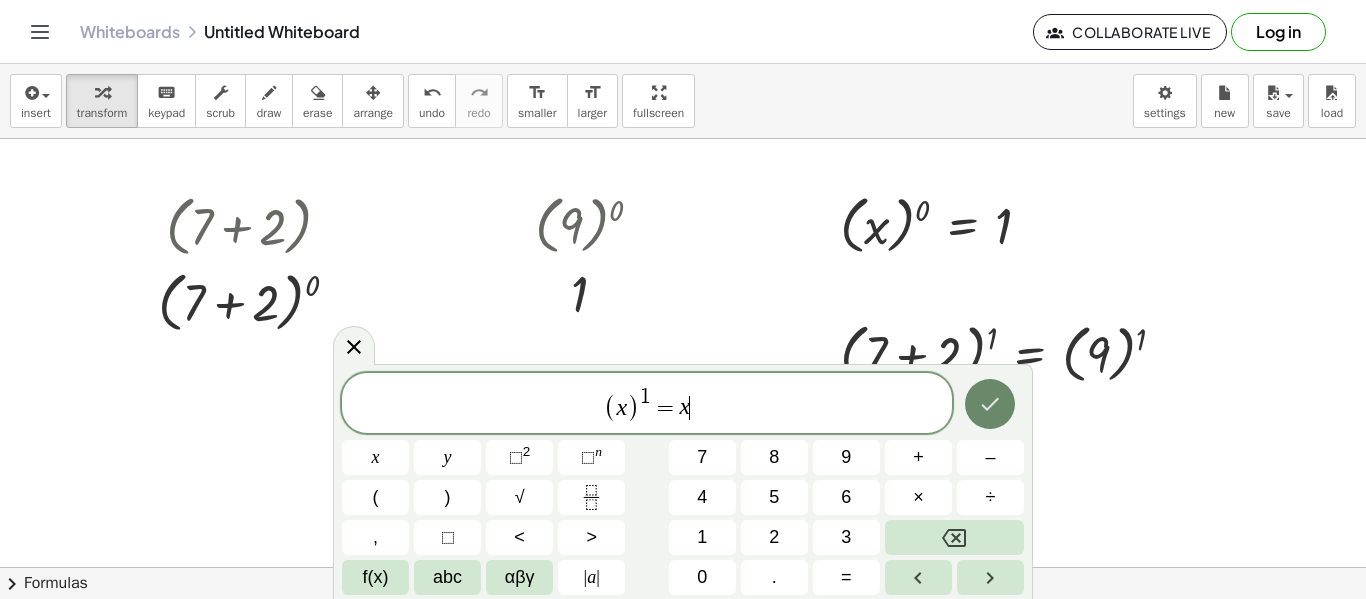 click 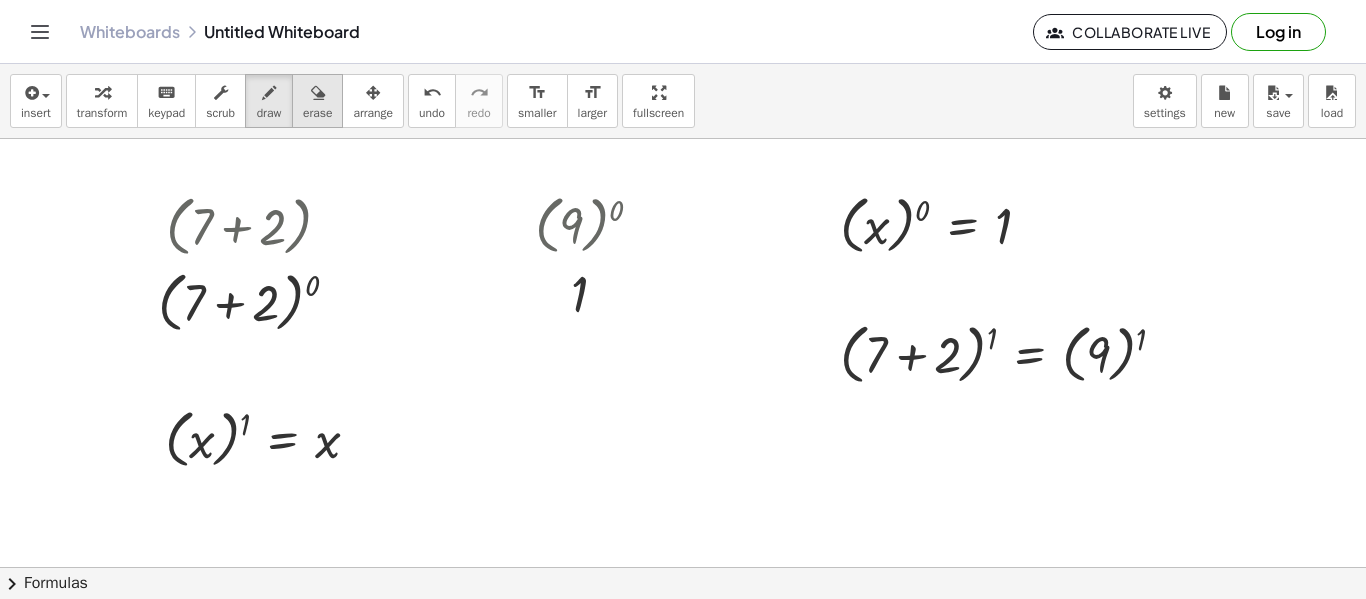 drag, startPoint x: 291, startPoint y: 93, endPoint x: 303, endPoint y: 93, distance: 12 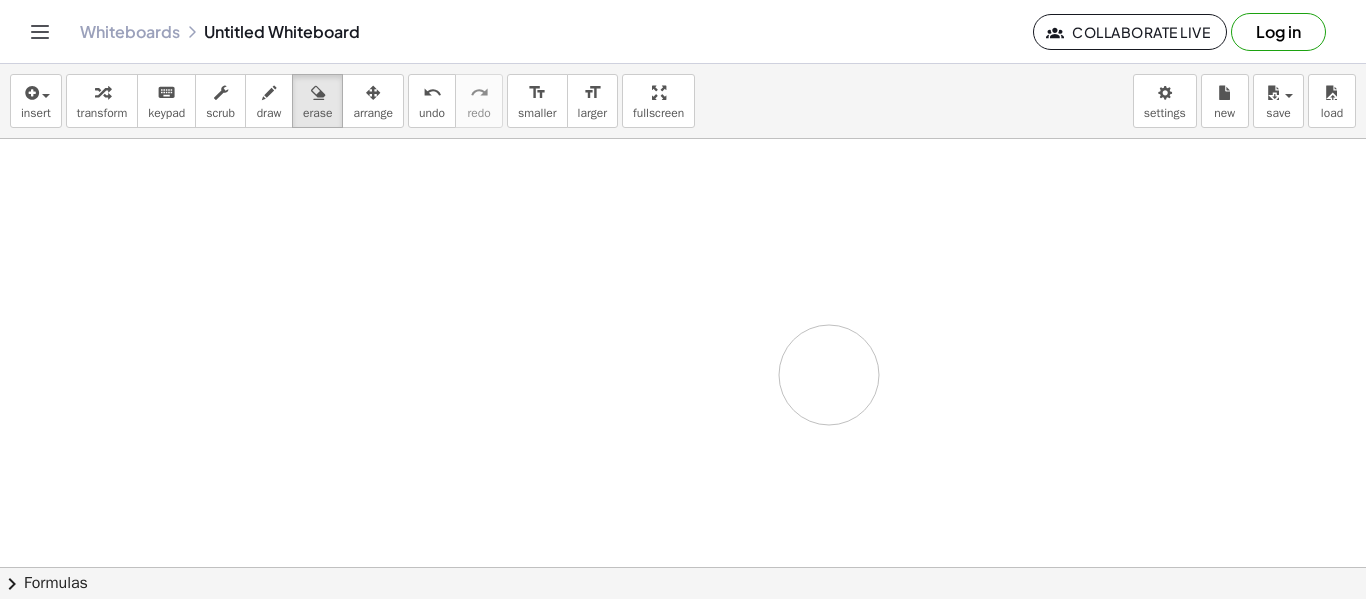 drag, startPoint x: 192, startPoint y: 217, endPoint x: 0, endPoint y: 85, distance: 232.99785 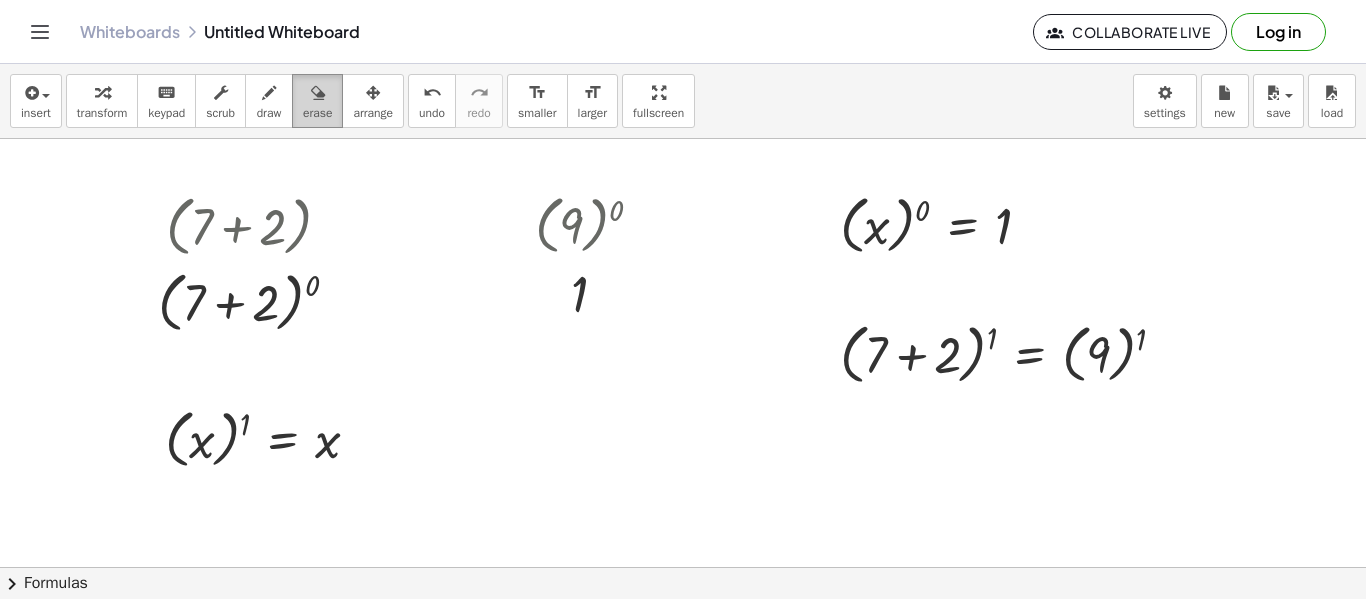 click on "erase" at bounding box center [317, 113] 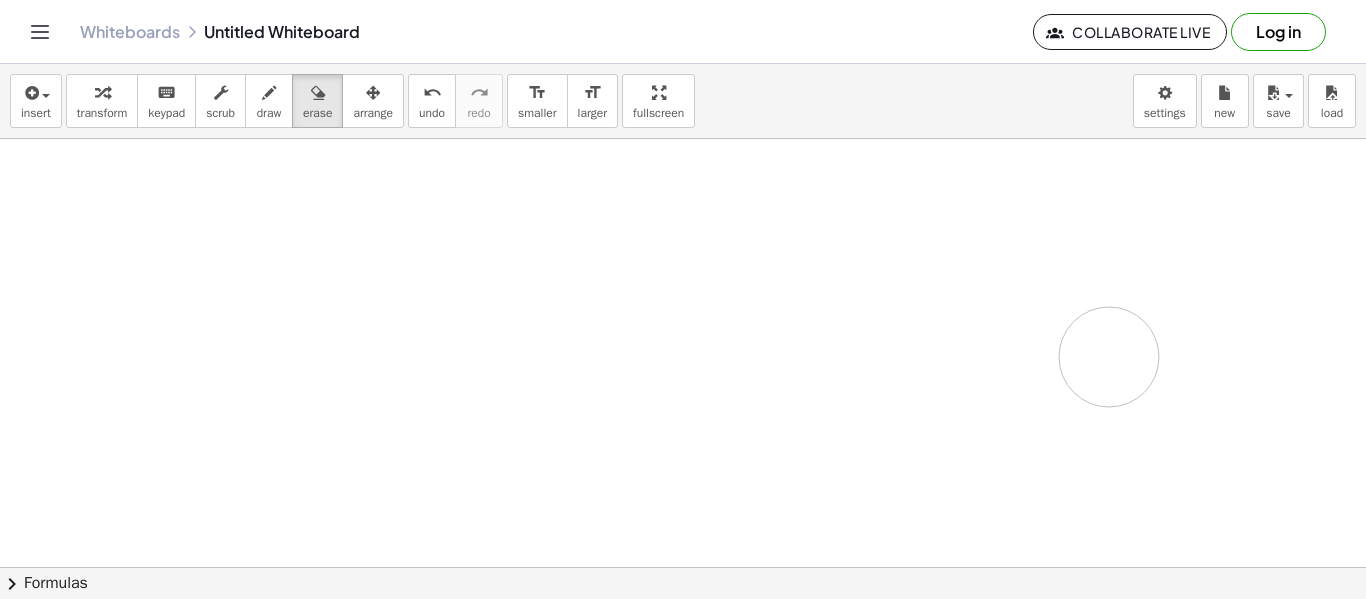 drag, startPoint x: 151, startPoint y: 220, endPoint x: 1116, endPoint y: 357, distance: 974.67633 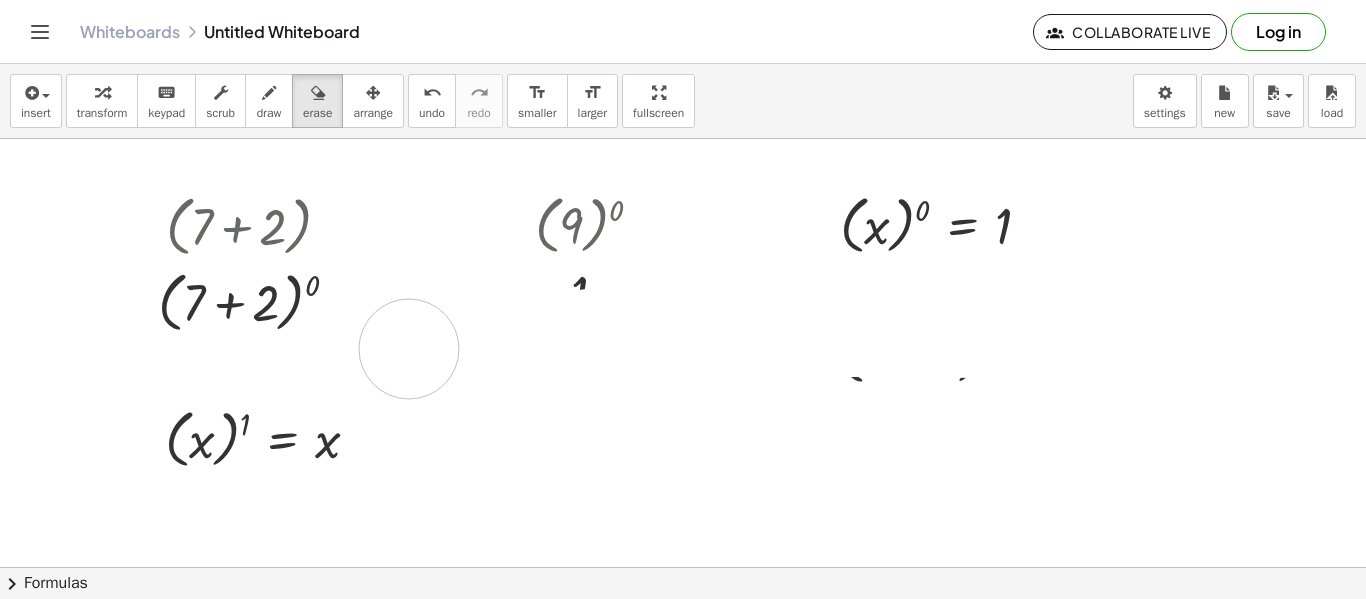 drag, startPoint x: 1111, startPoint y: 350, endPoint x: 402, endPoint y: 345, distance: 709.01764 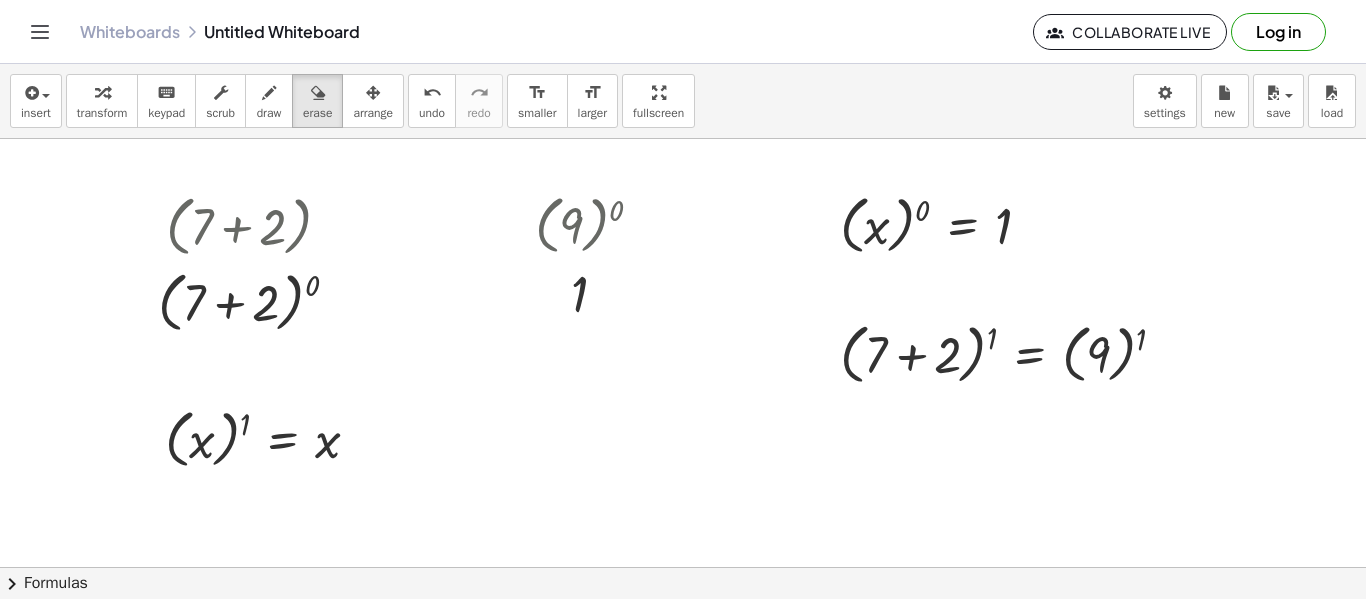 click at bounding box center [683, 567] 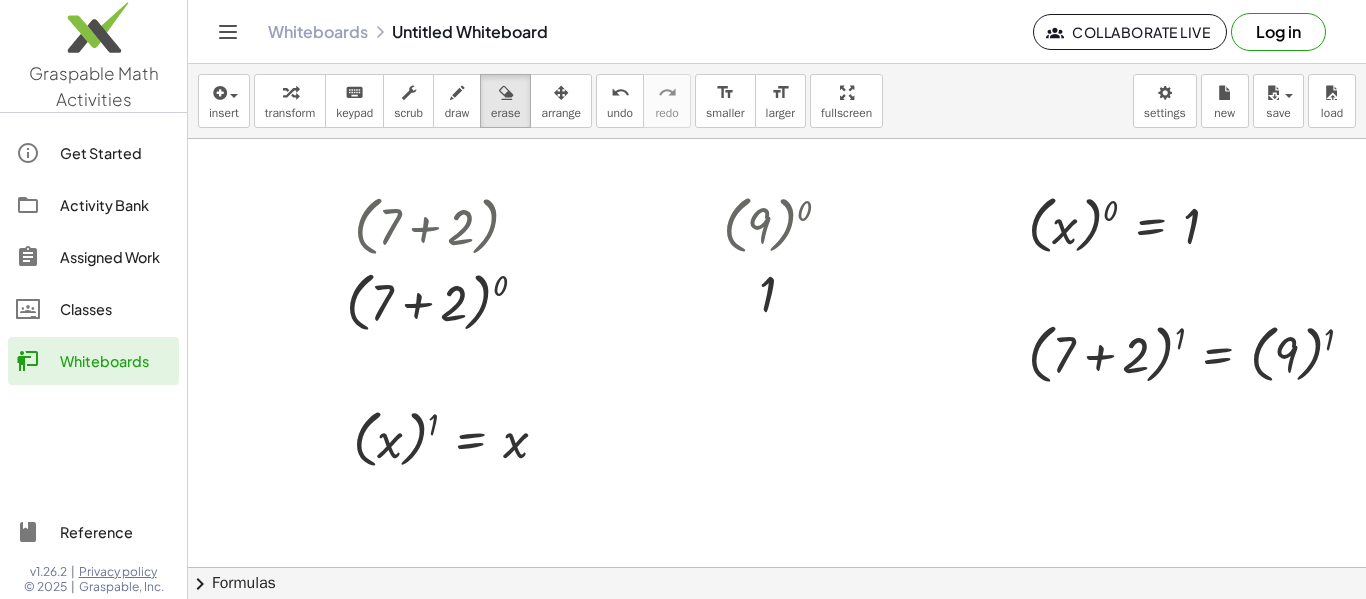 click on "Whiteboards" 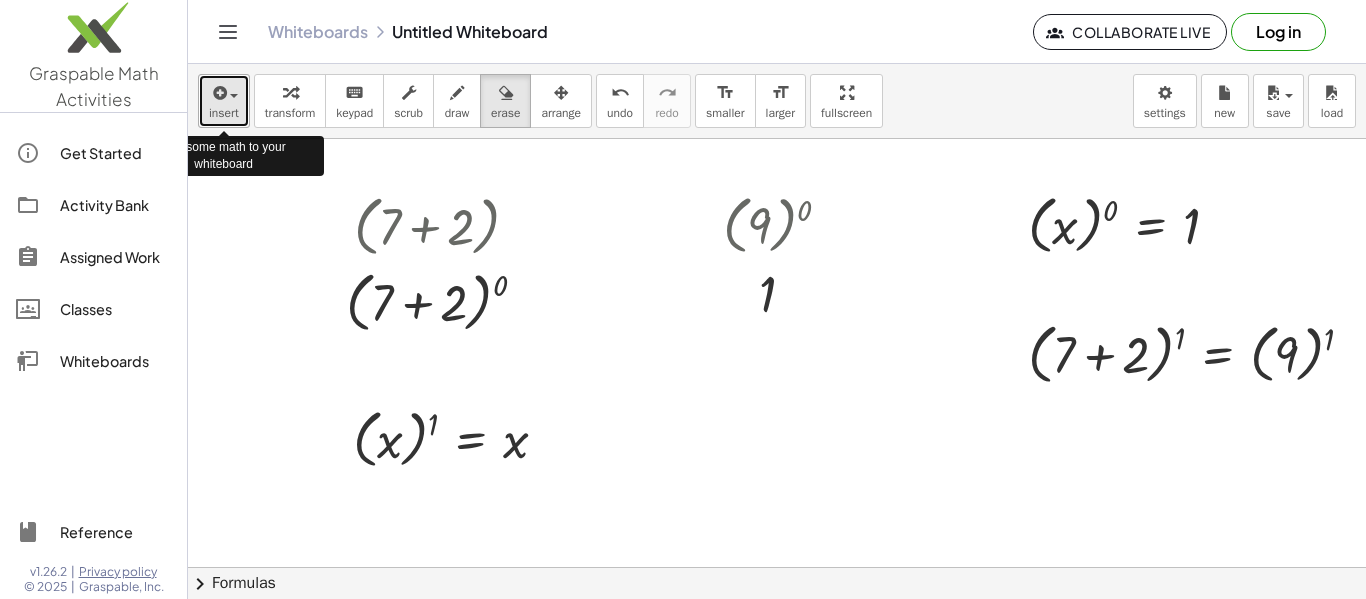 click on "insert" at bounding box center (224, 113) 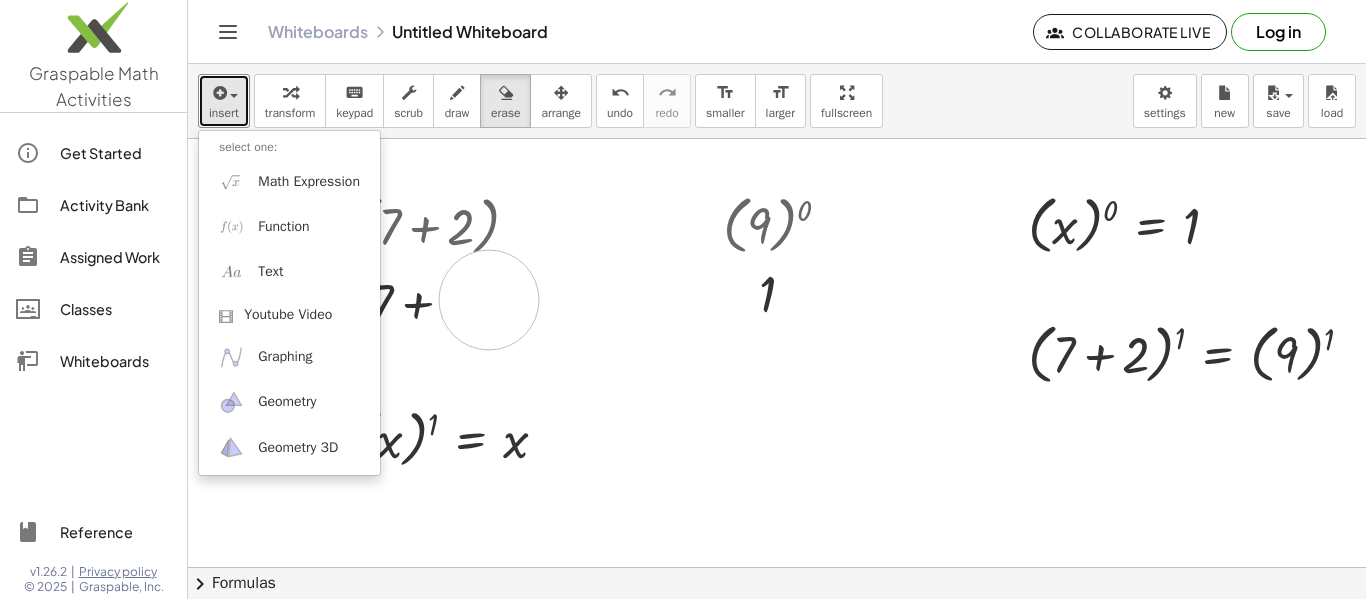 click at bounding box center [777, 567] 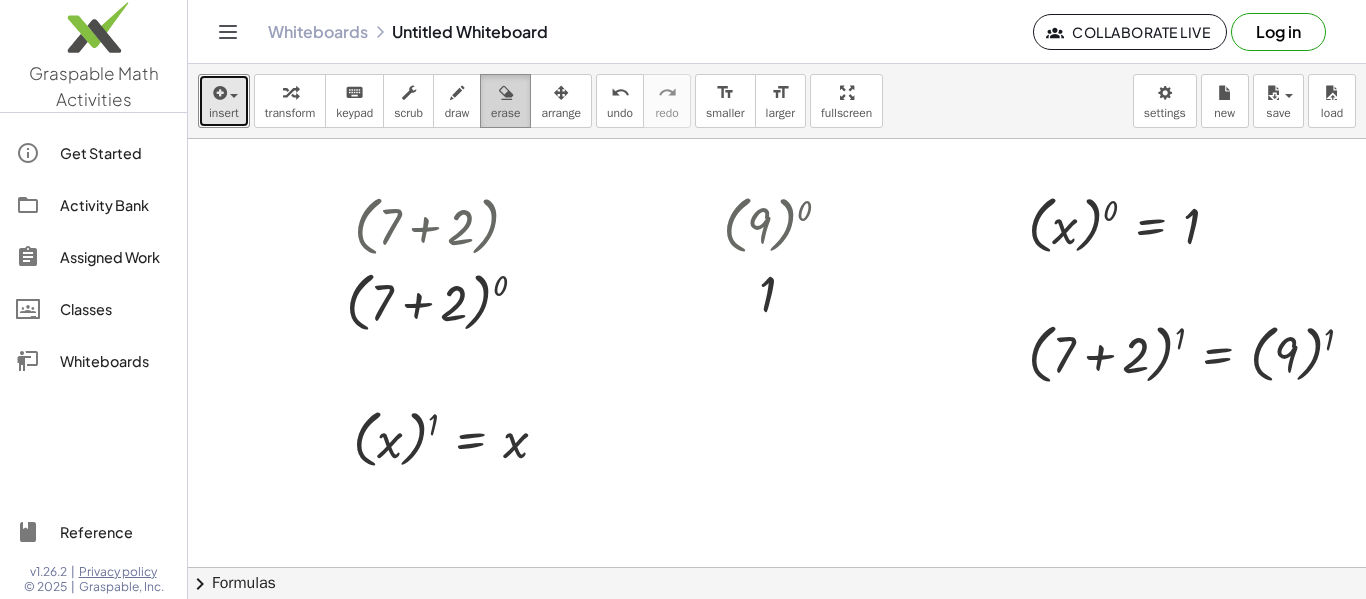click on "erase" at bounding box center (505, 113) 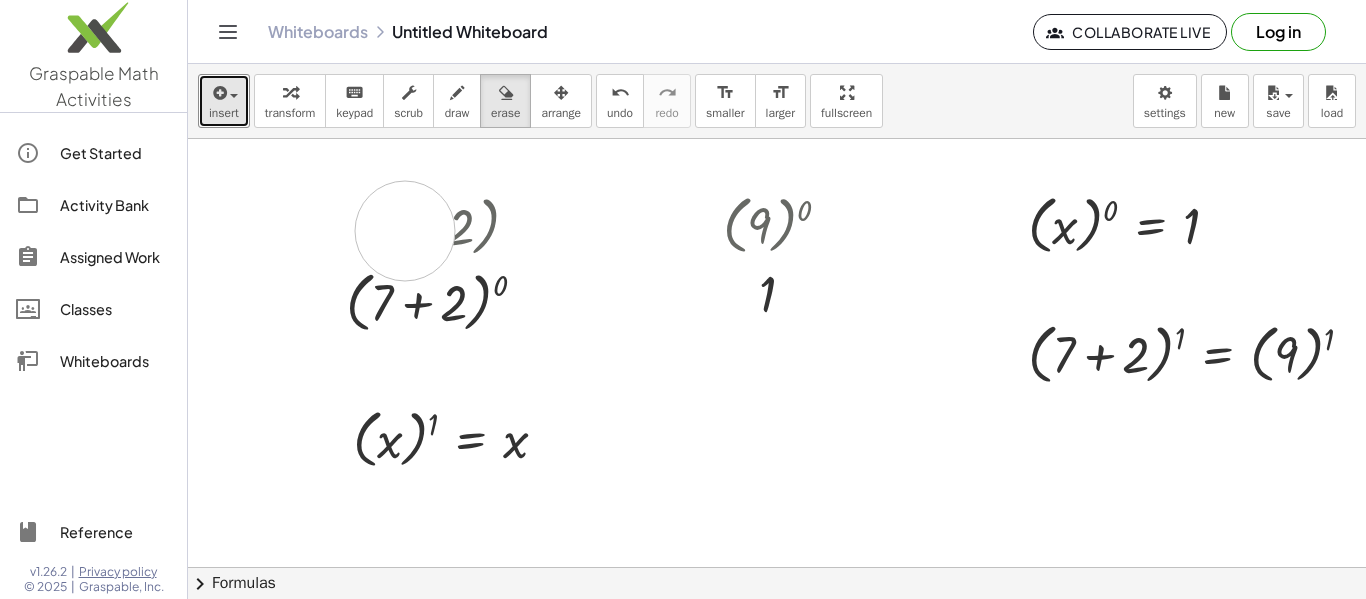 click at bounding box center (777, 567) 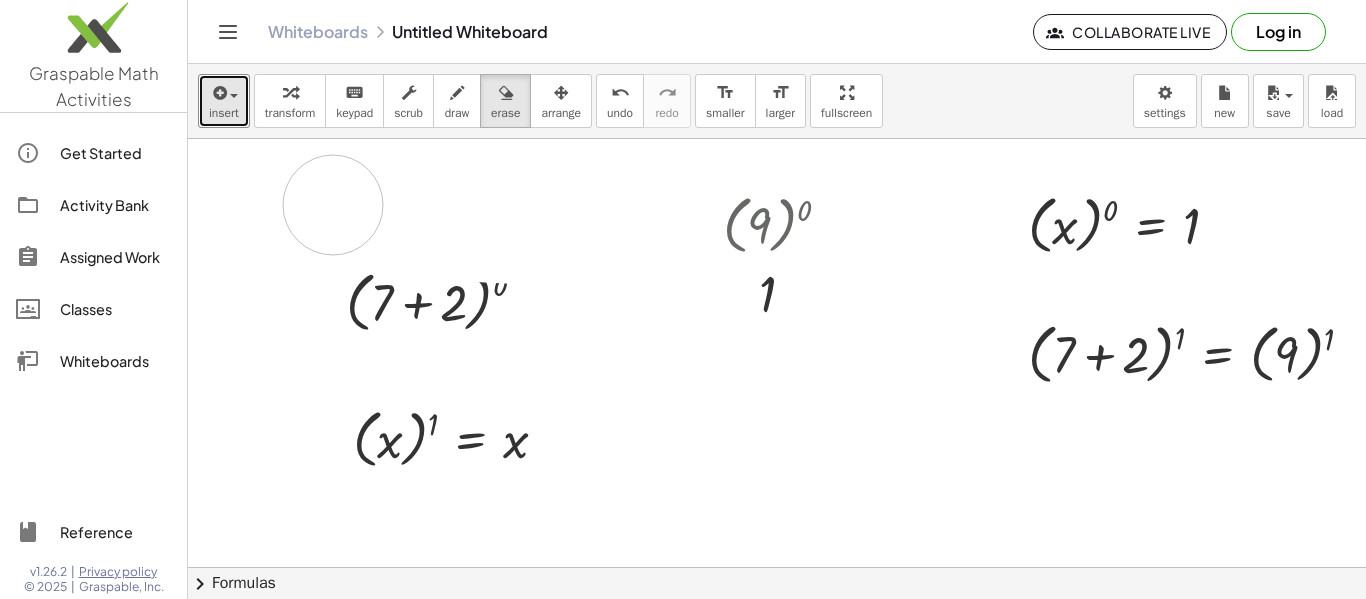 drag, startPoint x: 409, startPoint y: 231, endPoint x: 335, endPoint y: 213, distance: 76.15773 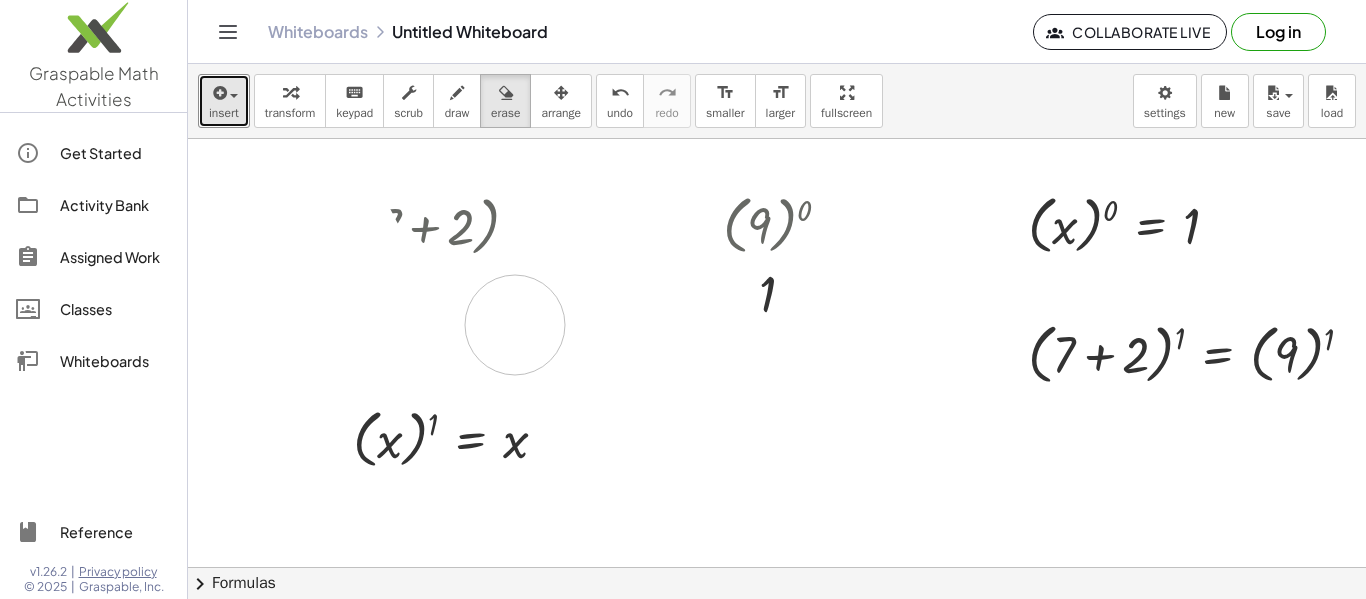 drag, startPoint x: 345, startPoint y: 231, endPoint x: 488, endPoint y: 325, distance: 171.1286 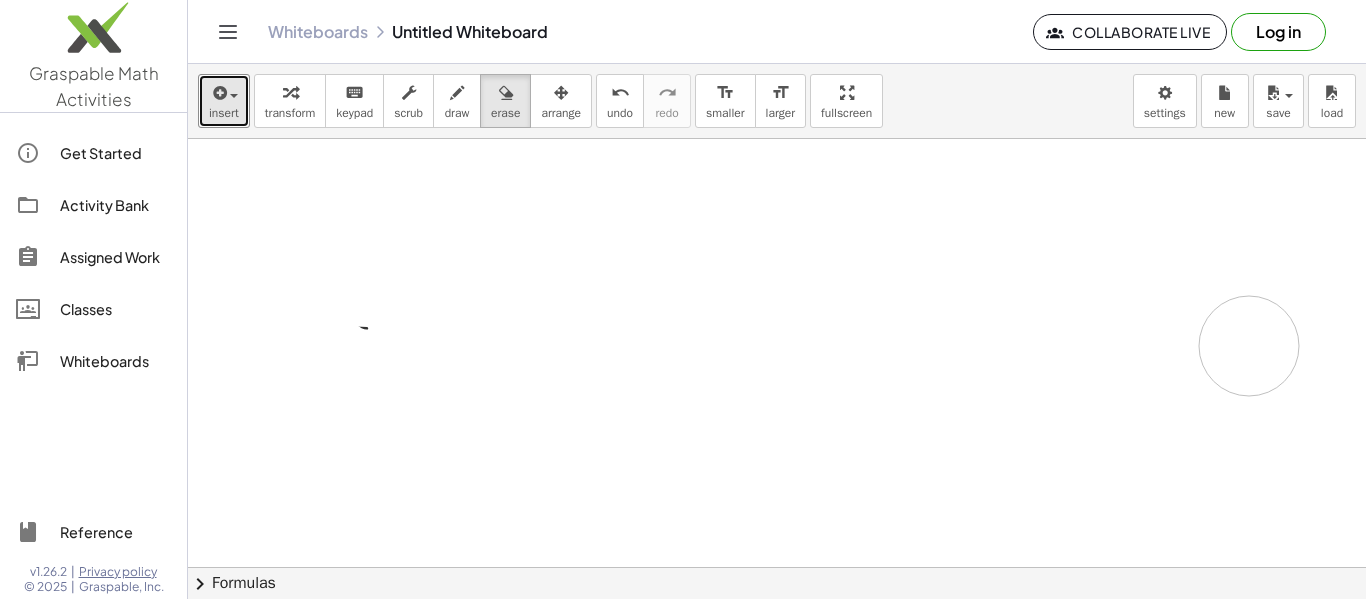drag, startPoint x: 392, startPoint y: 461, endPoint x: 1224, endPoint y: 332, distance: 841.9412 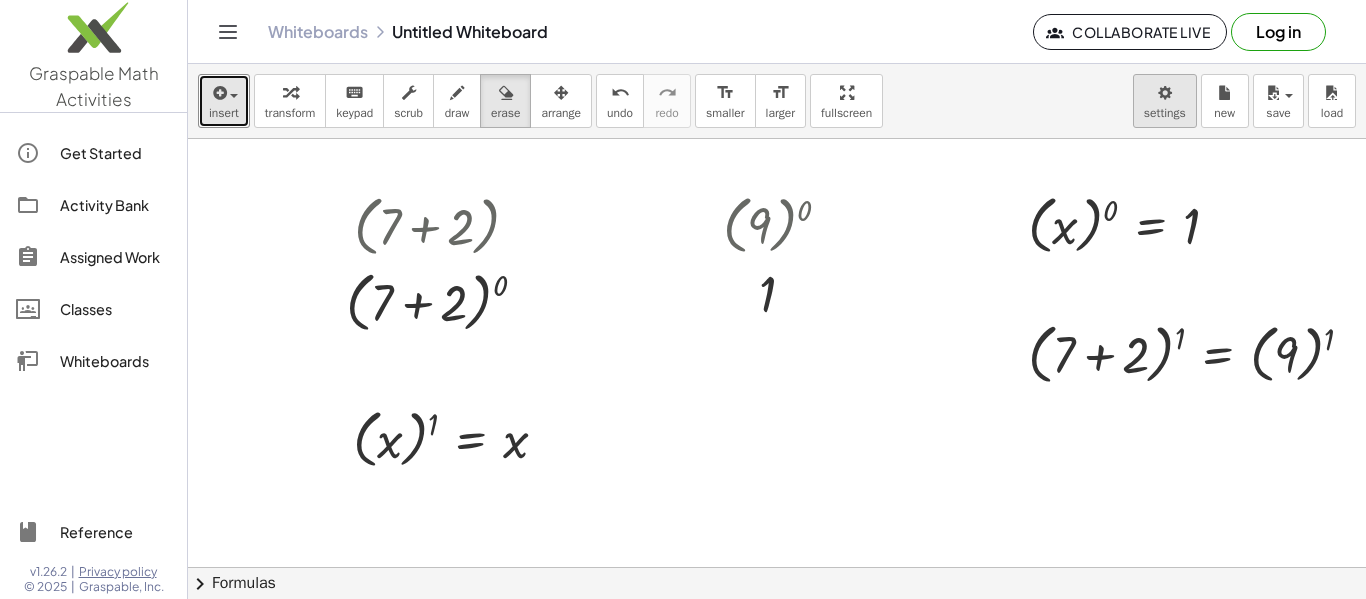 click on "Graspable Math Activities Get Started Activity Bank Assigned Work Classes Whiteboards Reference v1.26.2 | Privacy policy © 2025 | Graspable, Inc. Whiteboards Untitled Whiteboard Collaborate Live  Log in    insert select one: Math Expression Function Text Youtube Video Graphing Geometry Geometry 3D transform keyboard keypad scrub draw erase arrange undo undo redo redo format_size smaller format_size larger fullscreen load   save new settings ( + 7 + 2 ) ( + 7 + 2 ) 0 Fix a mistake Transform line Copy line as LaTeX Copy derivation as LaTeX Expand new lines: On ( 9 ) 0 1 ( x ) 0 = 1 ( + 7 + 2 ) 1 = ( 9 ) 1 ( x ) 1 = x × chevron_right  Formulas
Drag one side of a formula onto a highlighted expression on the canvas to apply it.
Quadratic Formula
+ · a · x 2 + · b · x + c = 0
⇔
x = · ( − b ± 2 √ ( + b 2 − · 4 · a · c ) ) · 2 · a
+ x 2" at bounding box center (683, 299) 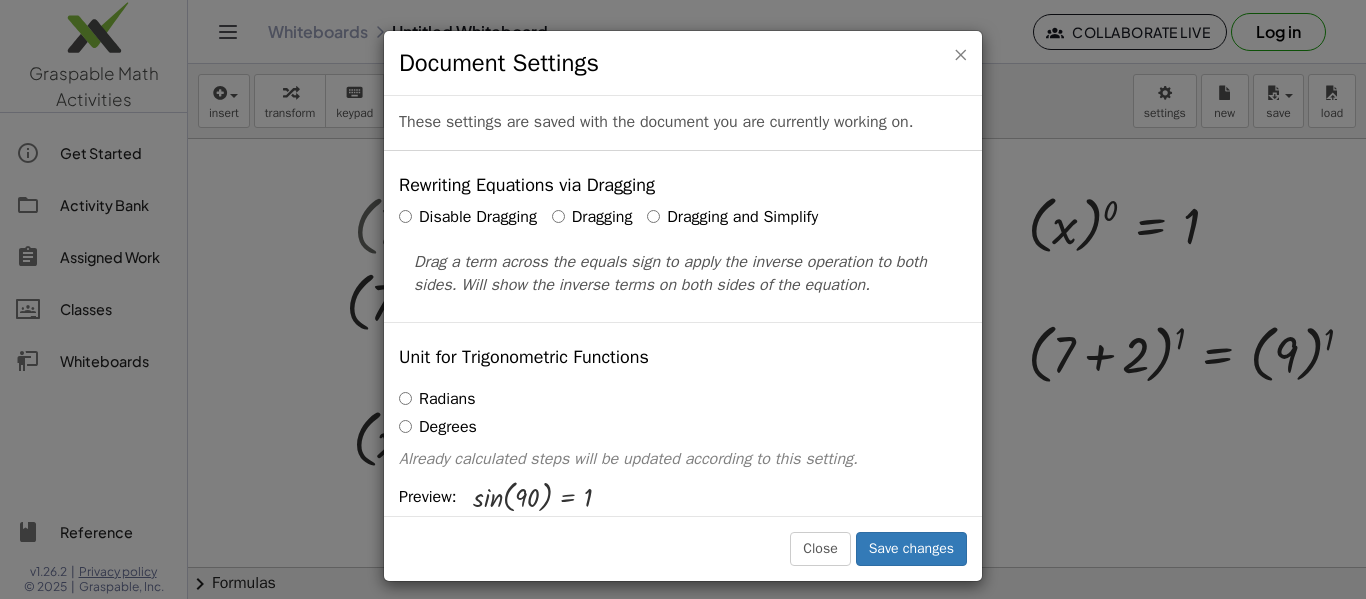 click on "×" at bounding box center (960, 54) 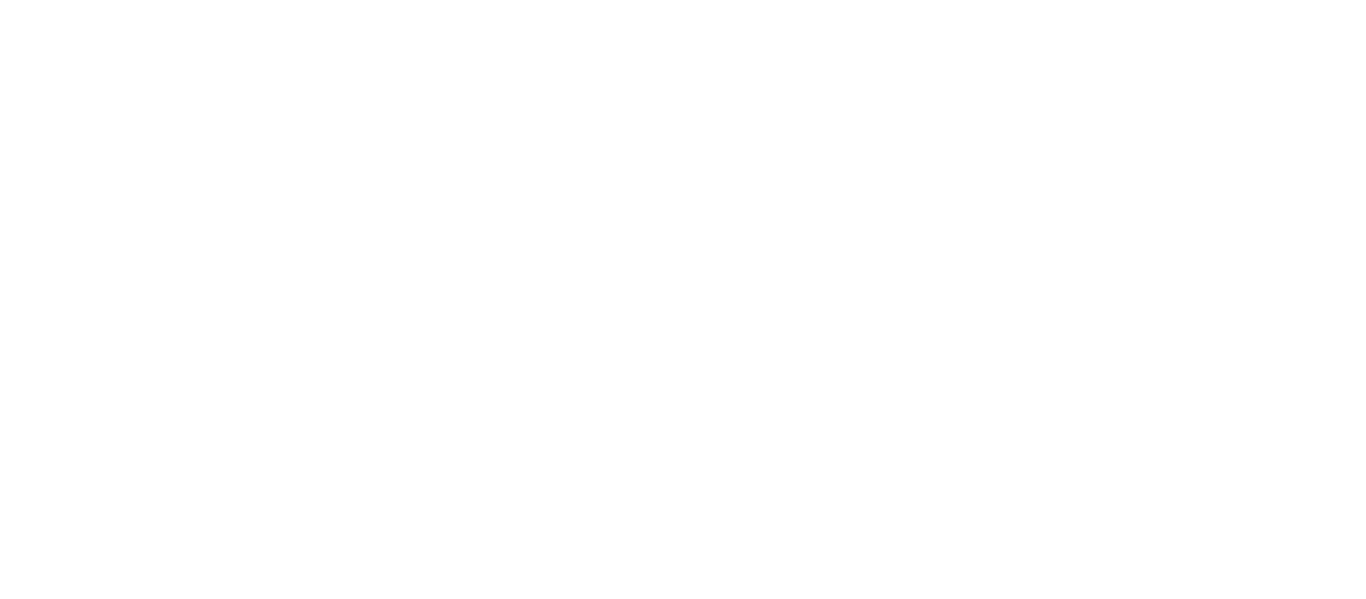 scroll, scrollTop: 0, scrollLeft: 0, axis: both 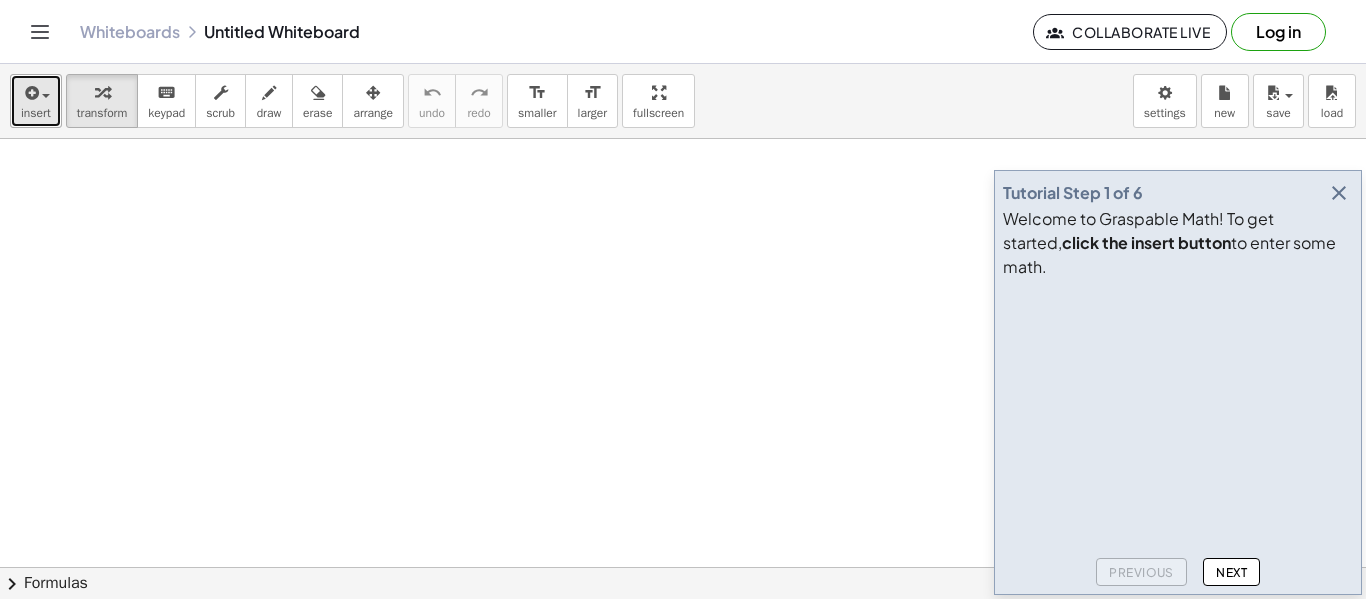 click at bounding box center (30, 93) 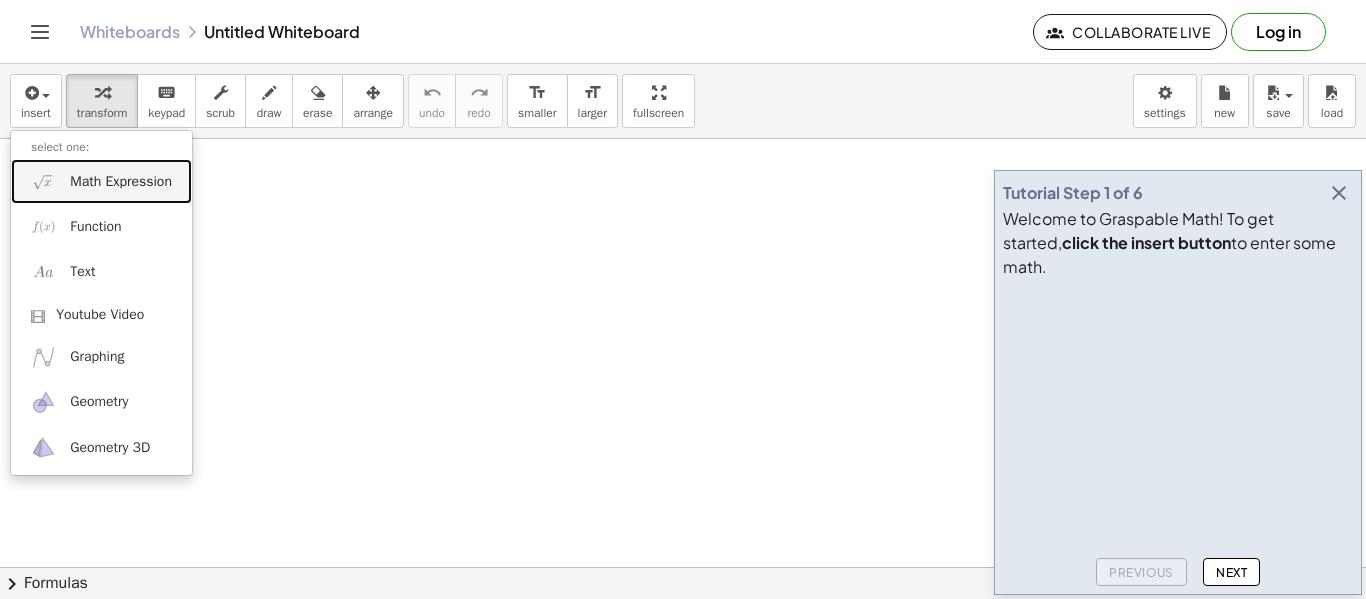 click on "Math Expression" at bounding box center (121, 182) 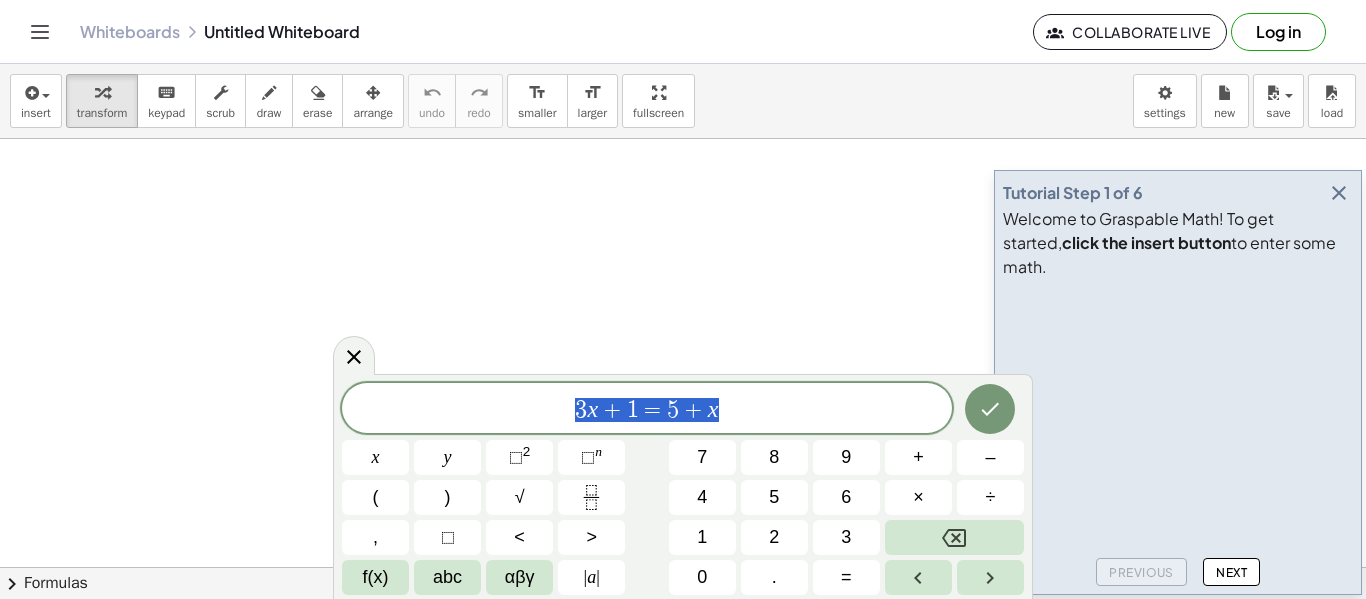 drag, startPoint x: 818, startPoint y: 412, endPoint x: 520, endPoint y: 427, distance: 298.3773 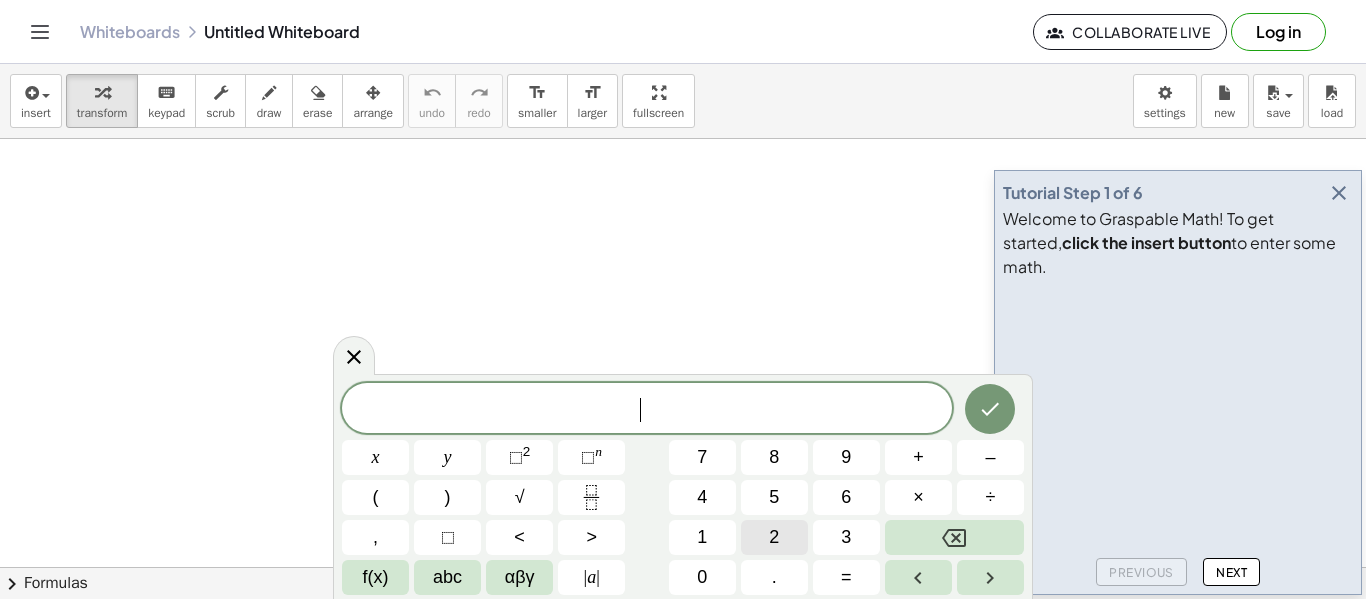 click on "2" at bounding box center [774, 537] 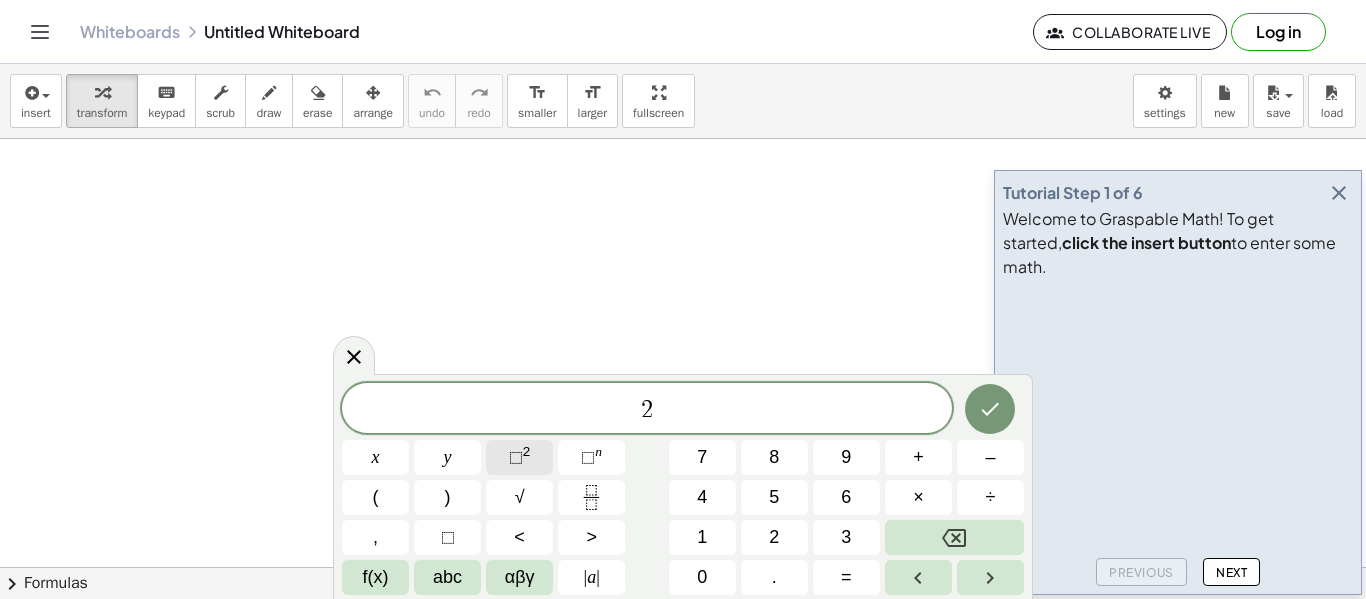 click on "⬚" at bounding box center (516, 457) 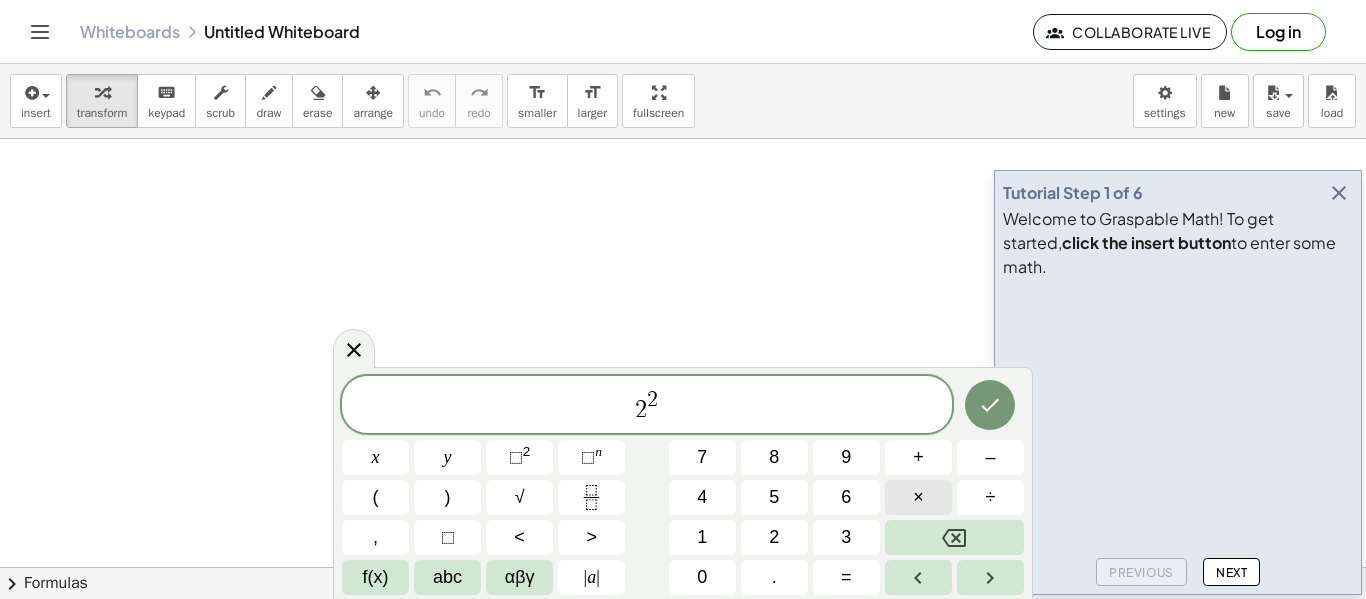 click on "×" at bounding box center (918, 497) 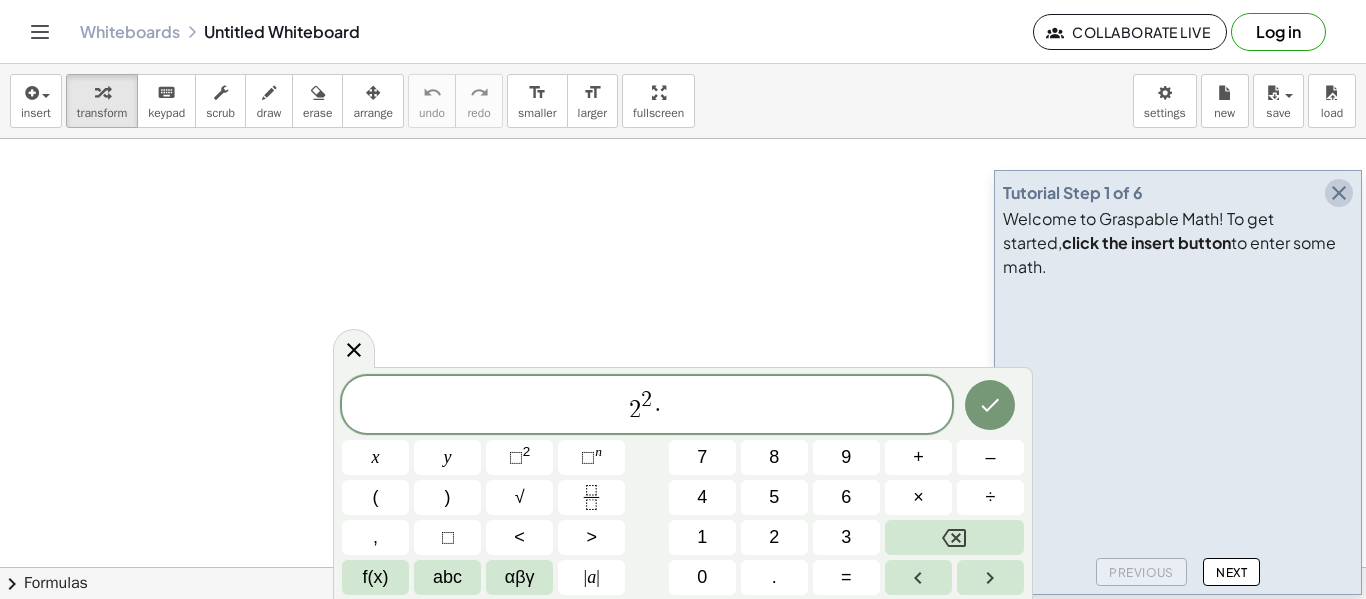 click at bounding box center [1339, 193] 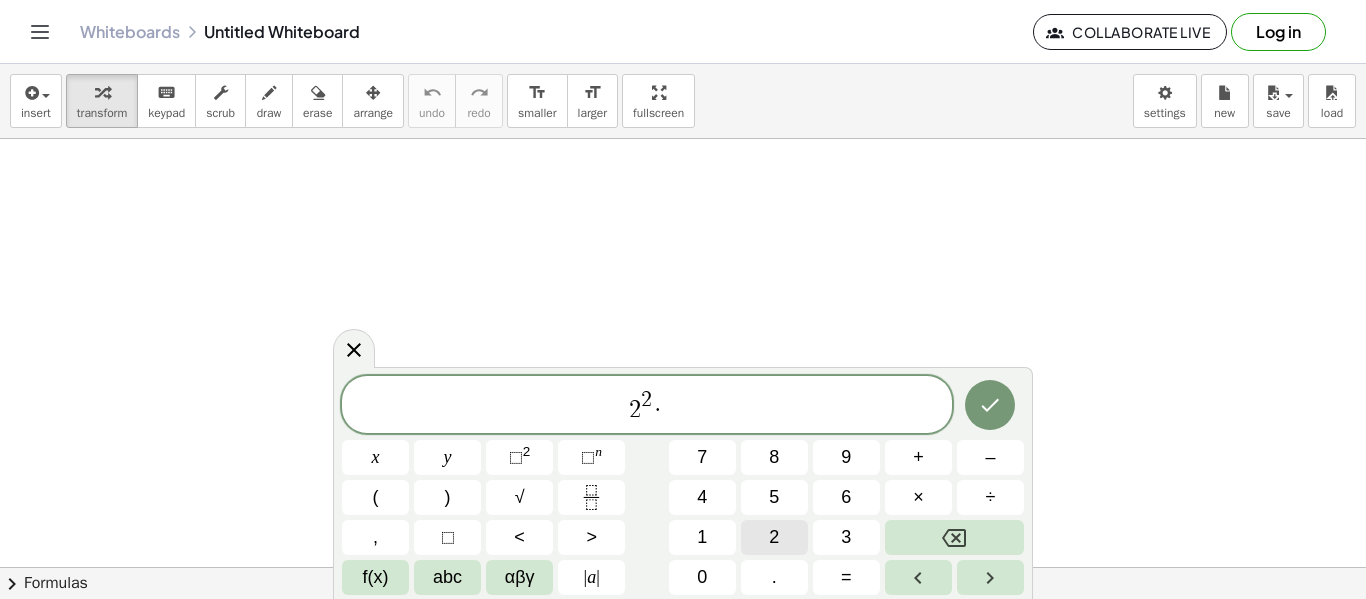 click on "2" at bounding box center [774, 537] 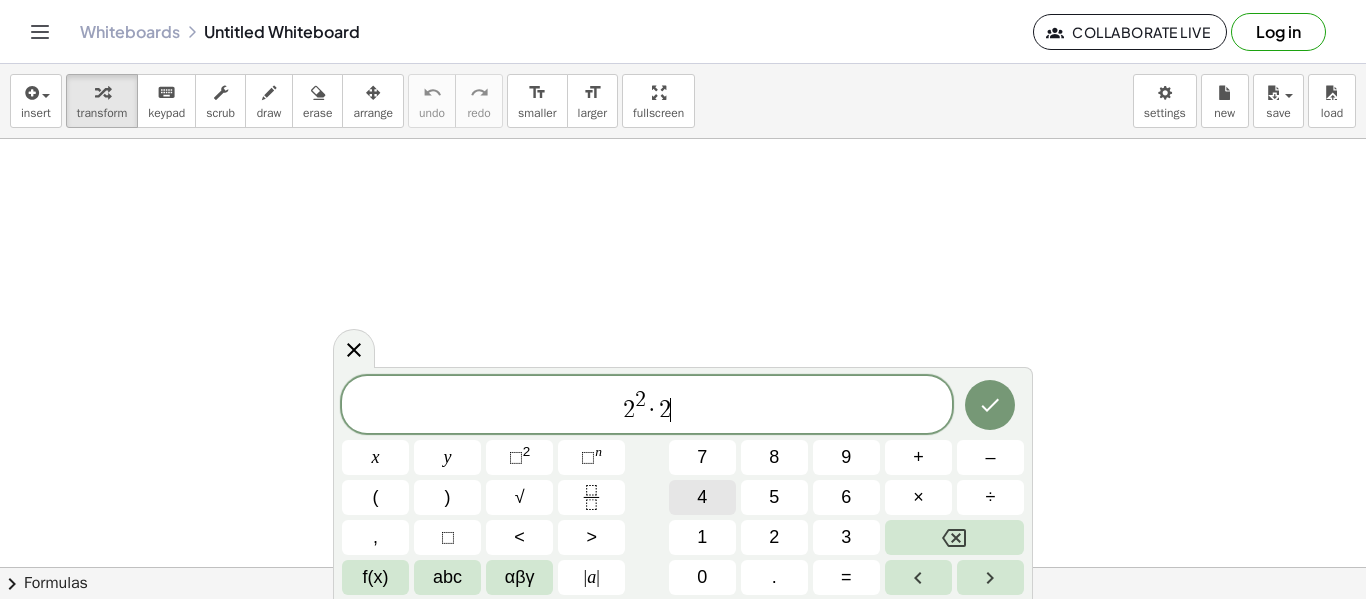 click on "4" at bounding box center (702, 497) 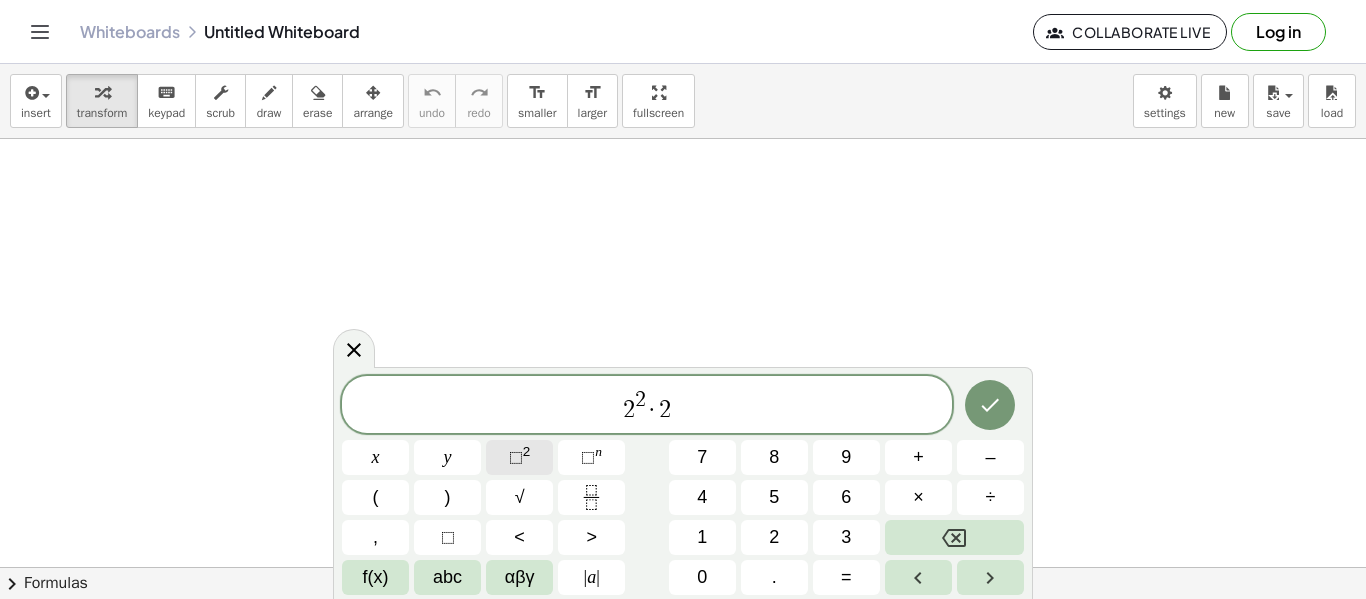 click on "⬚ 2" 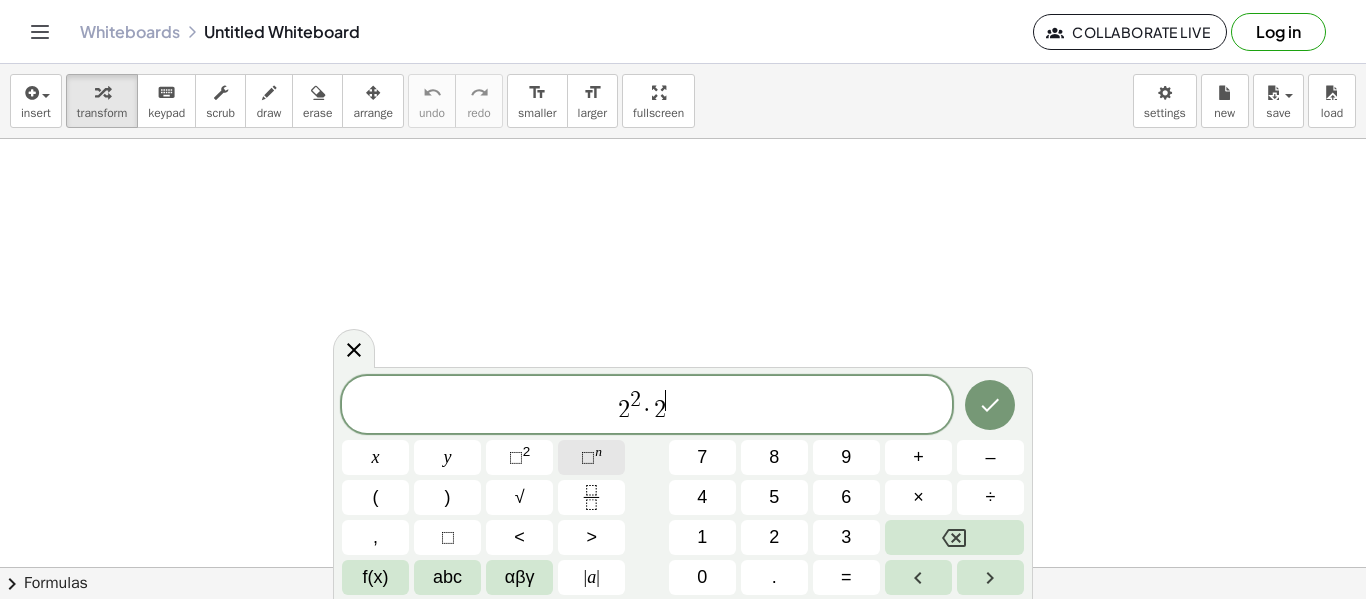 click on "⬚ n" 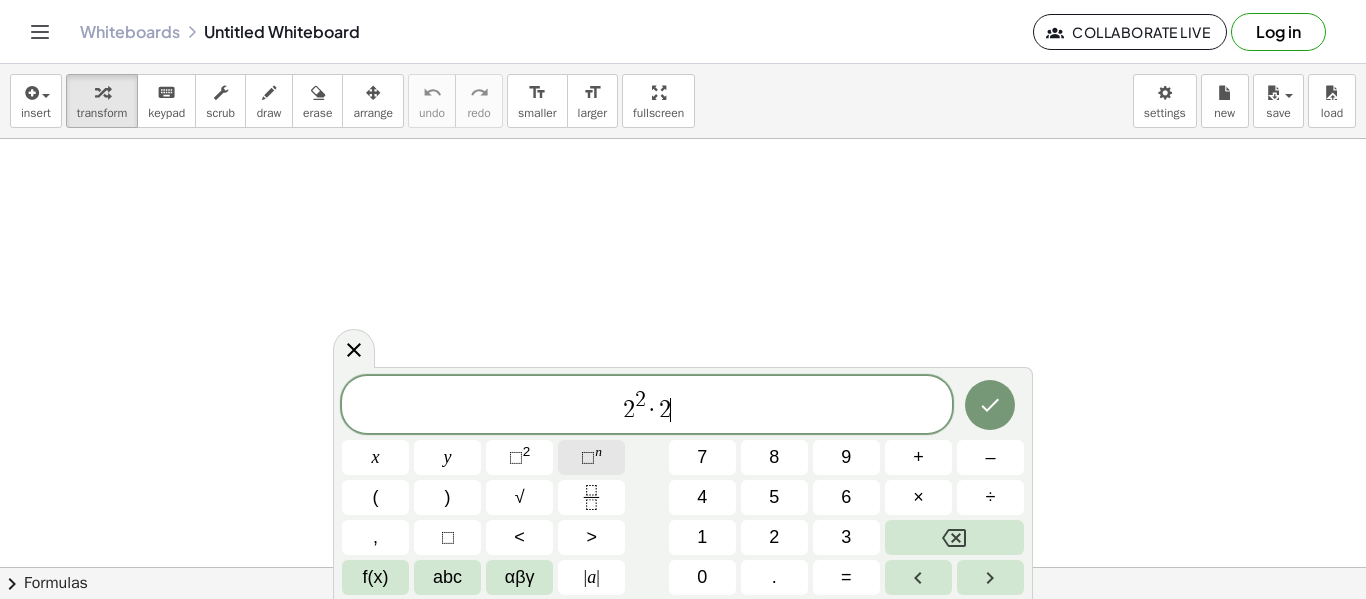 click on "⬚ n" 